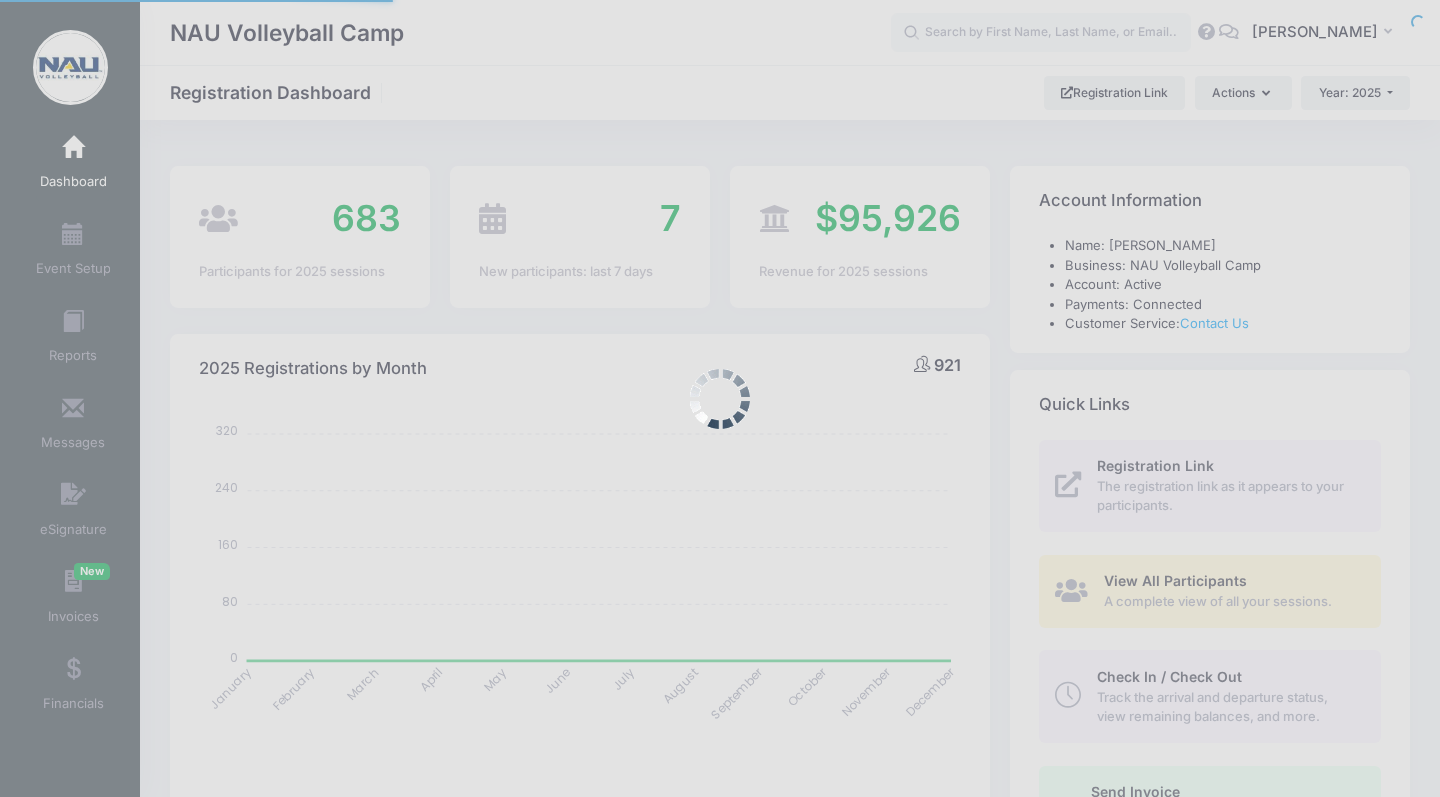 select 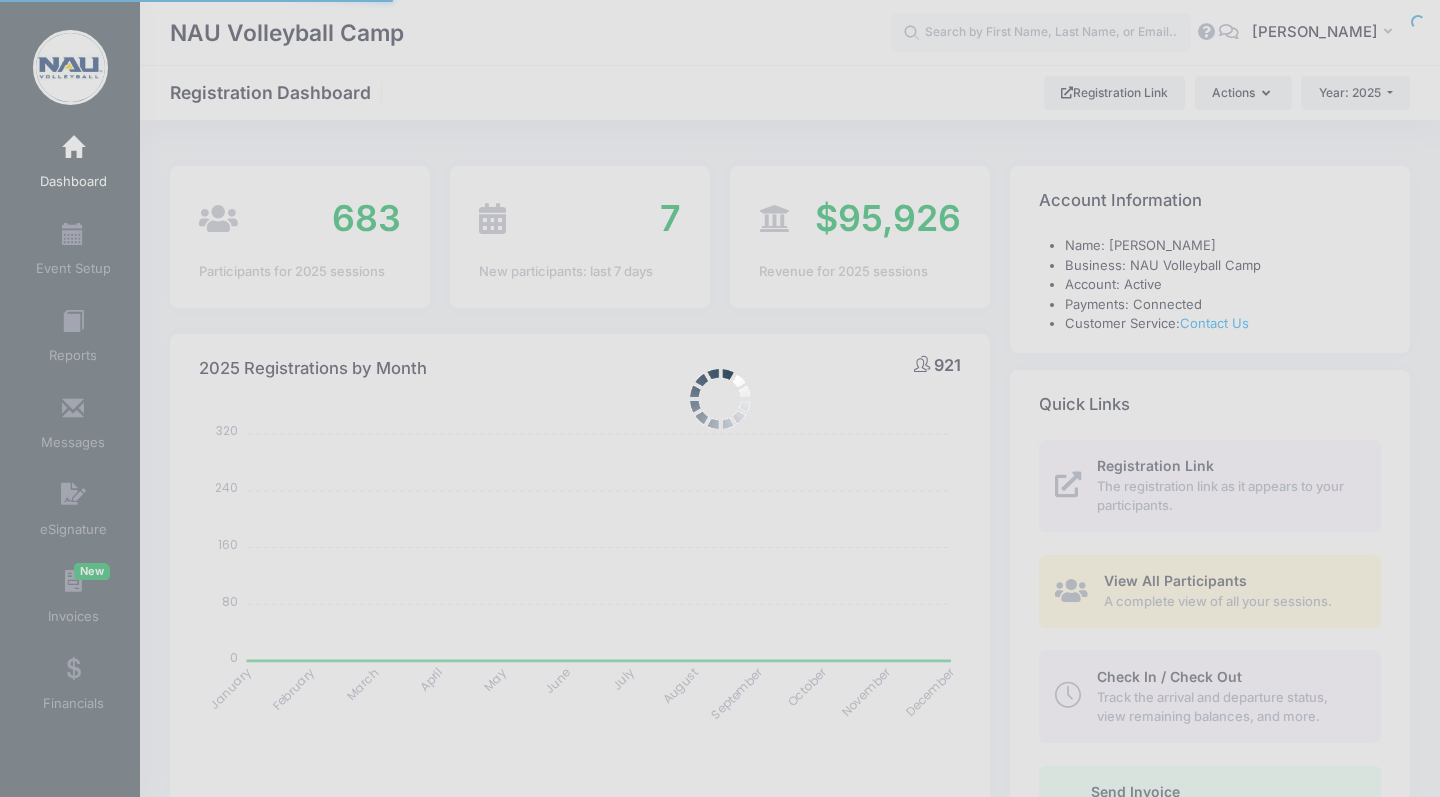 scroll, scrollTop: 0, scrollLeft: 0, axis: both 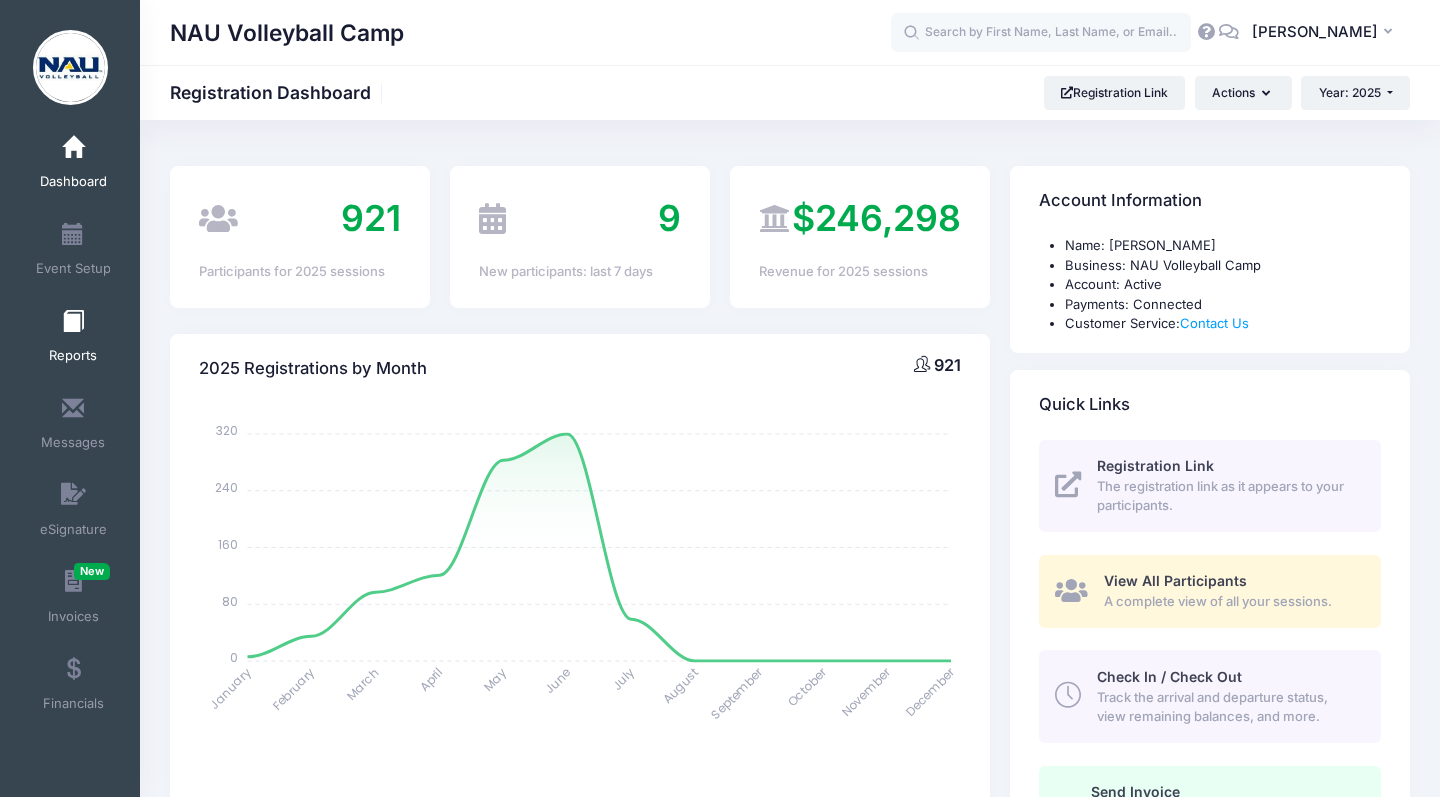 click on "Reports" at bounding box center [73, 356] 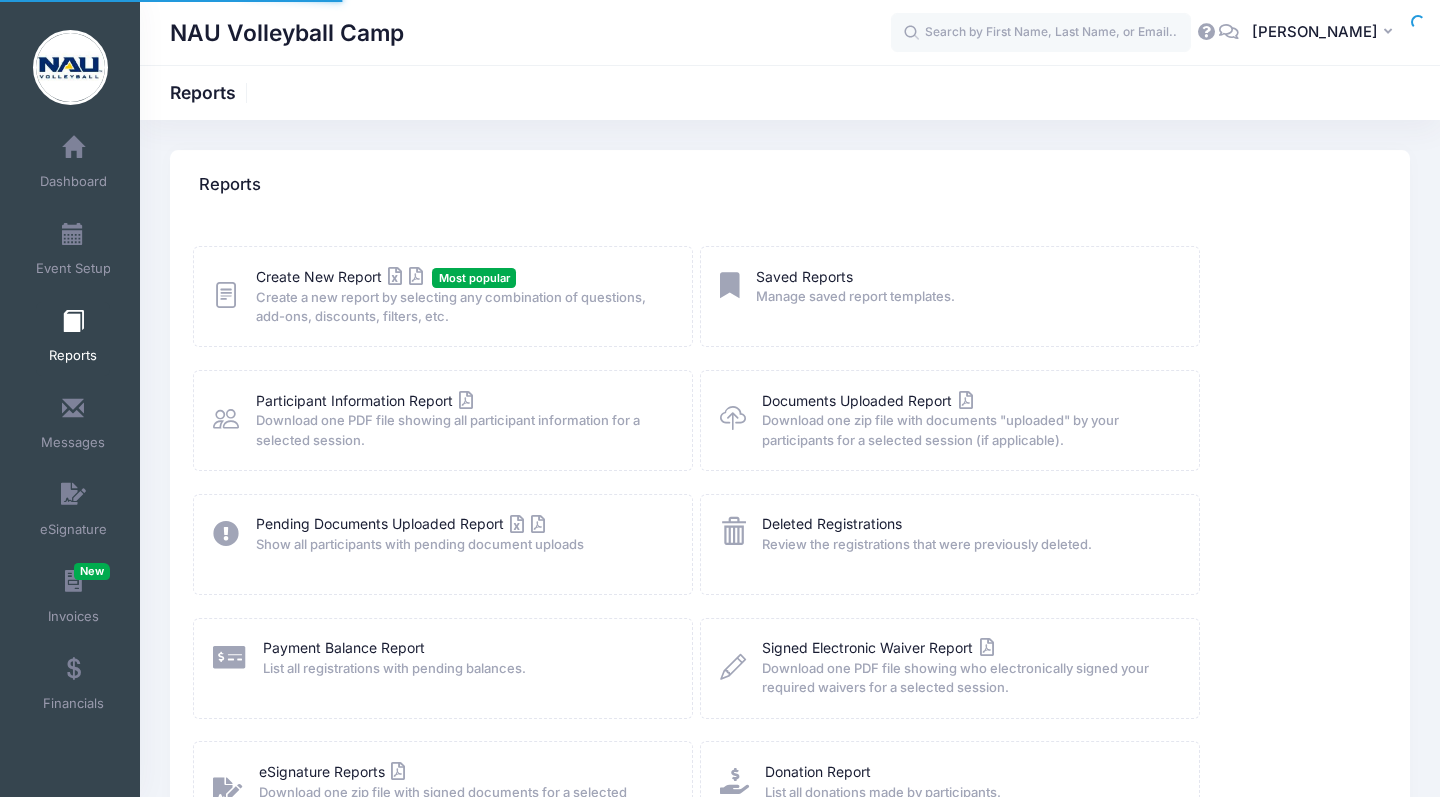 scroll, scrollTop: 0, scrollLeft: 0, axis: both 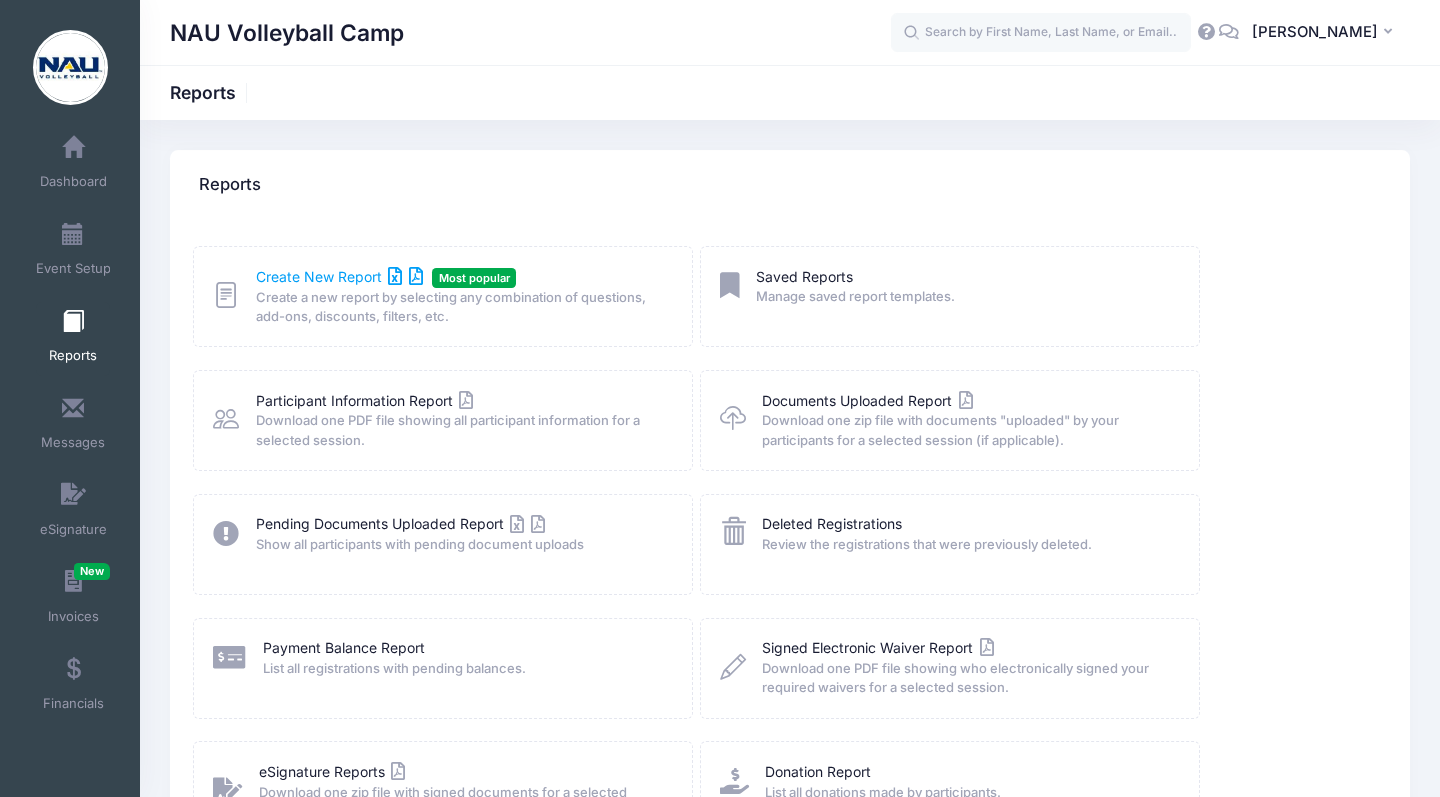 click on "Create New Report" at bounding box center [339, 276] 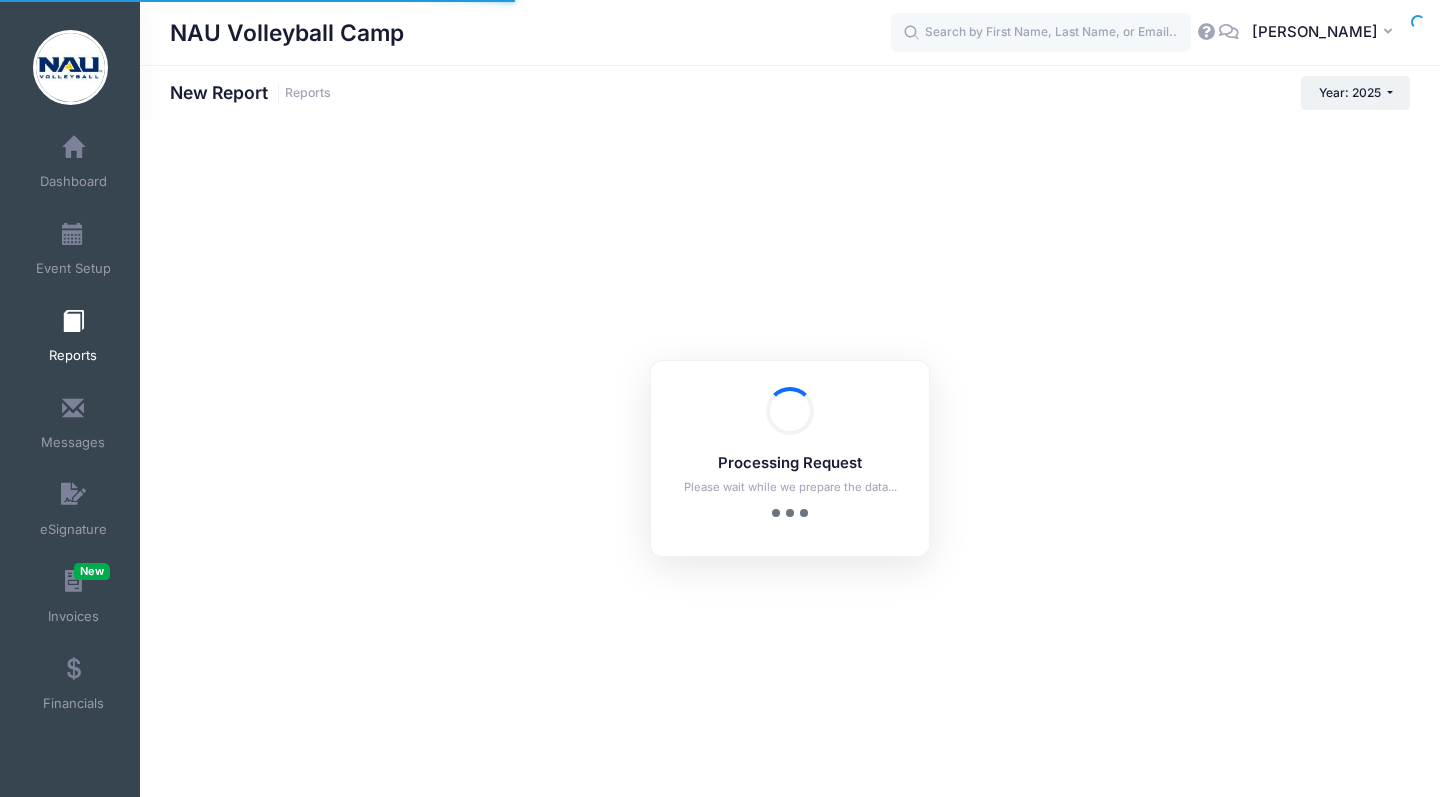 scroll, scrollTop: 0, scrollLeft: 0, axis: both 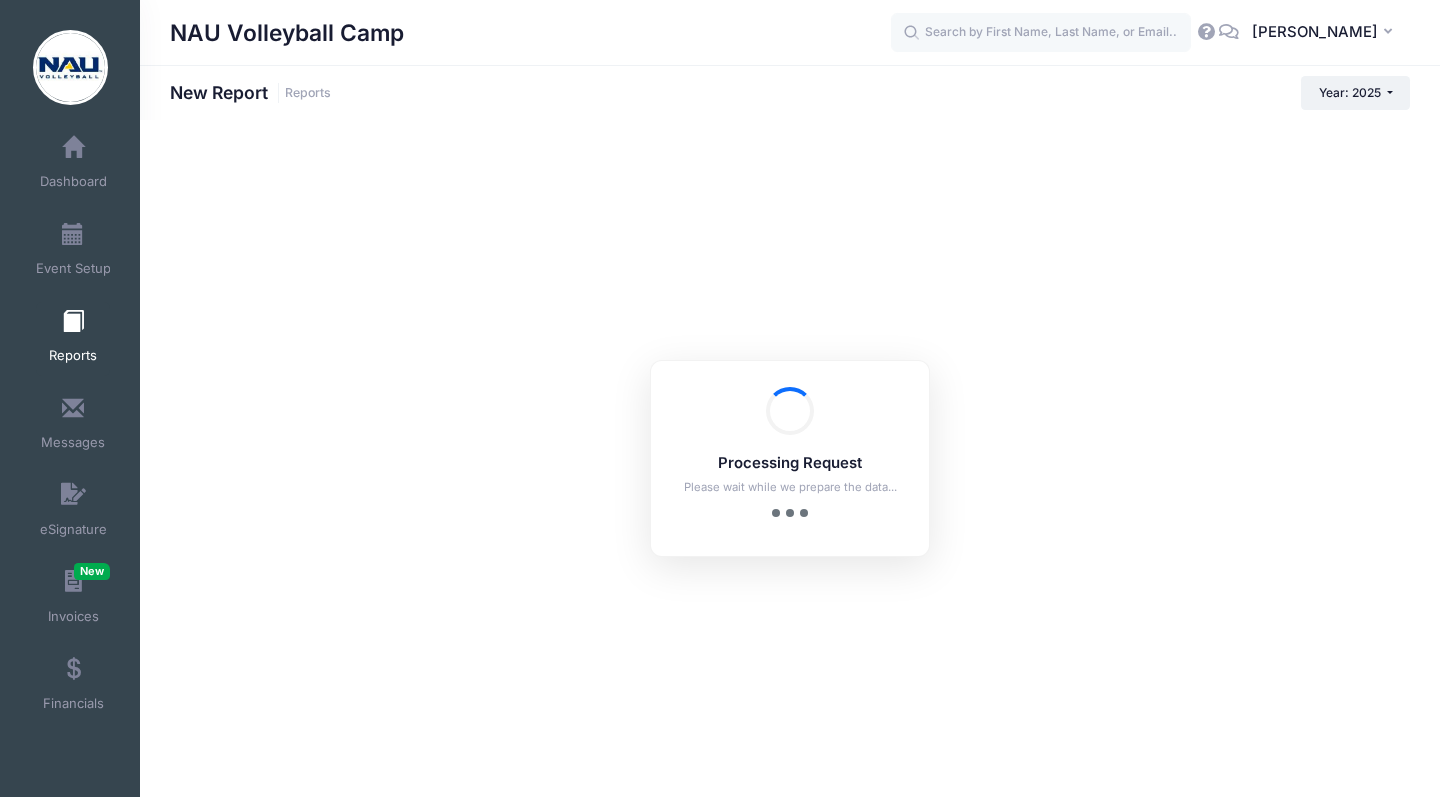 checkbox on "true" 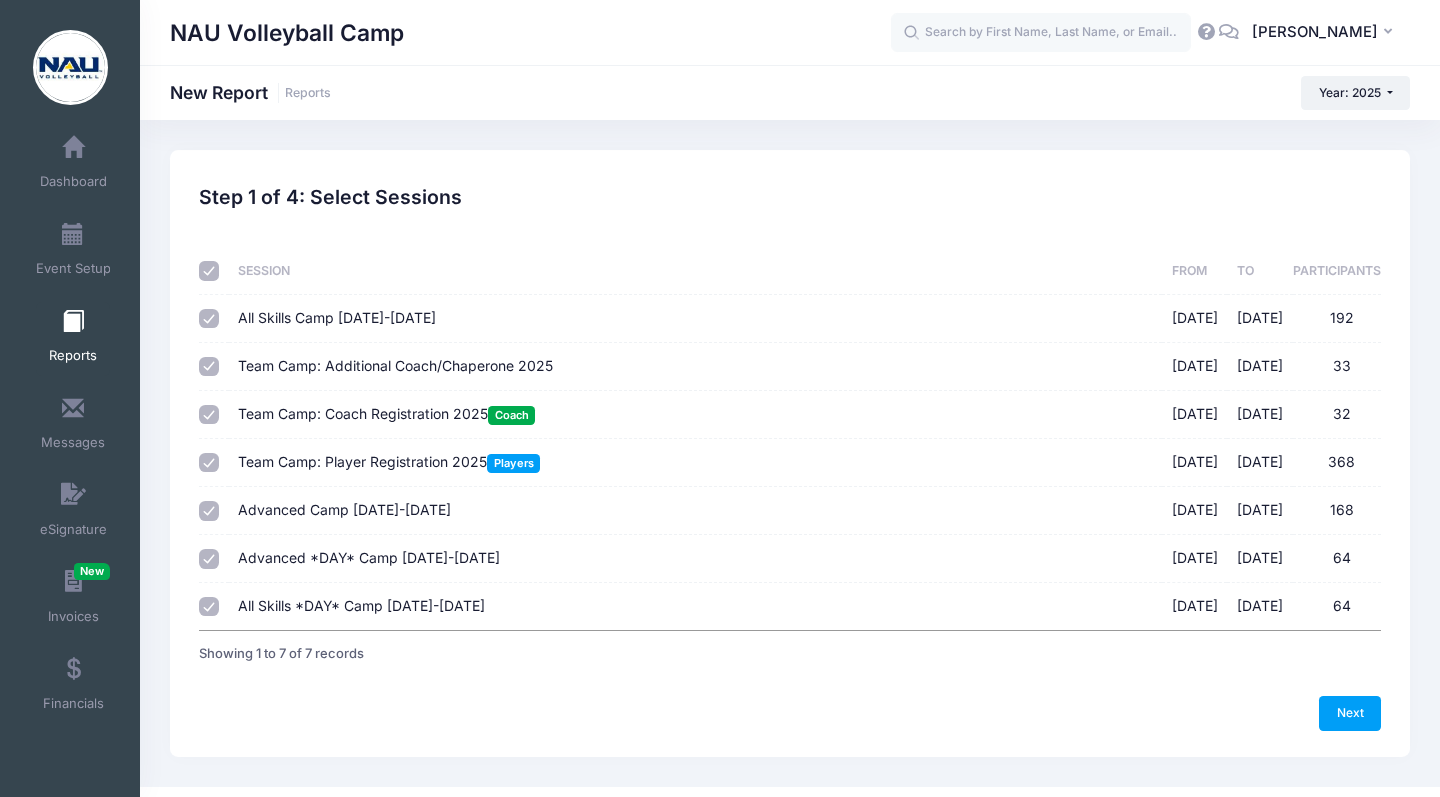 click at bounding box center [209, 271] 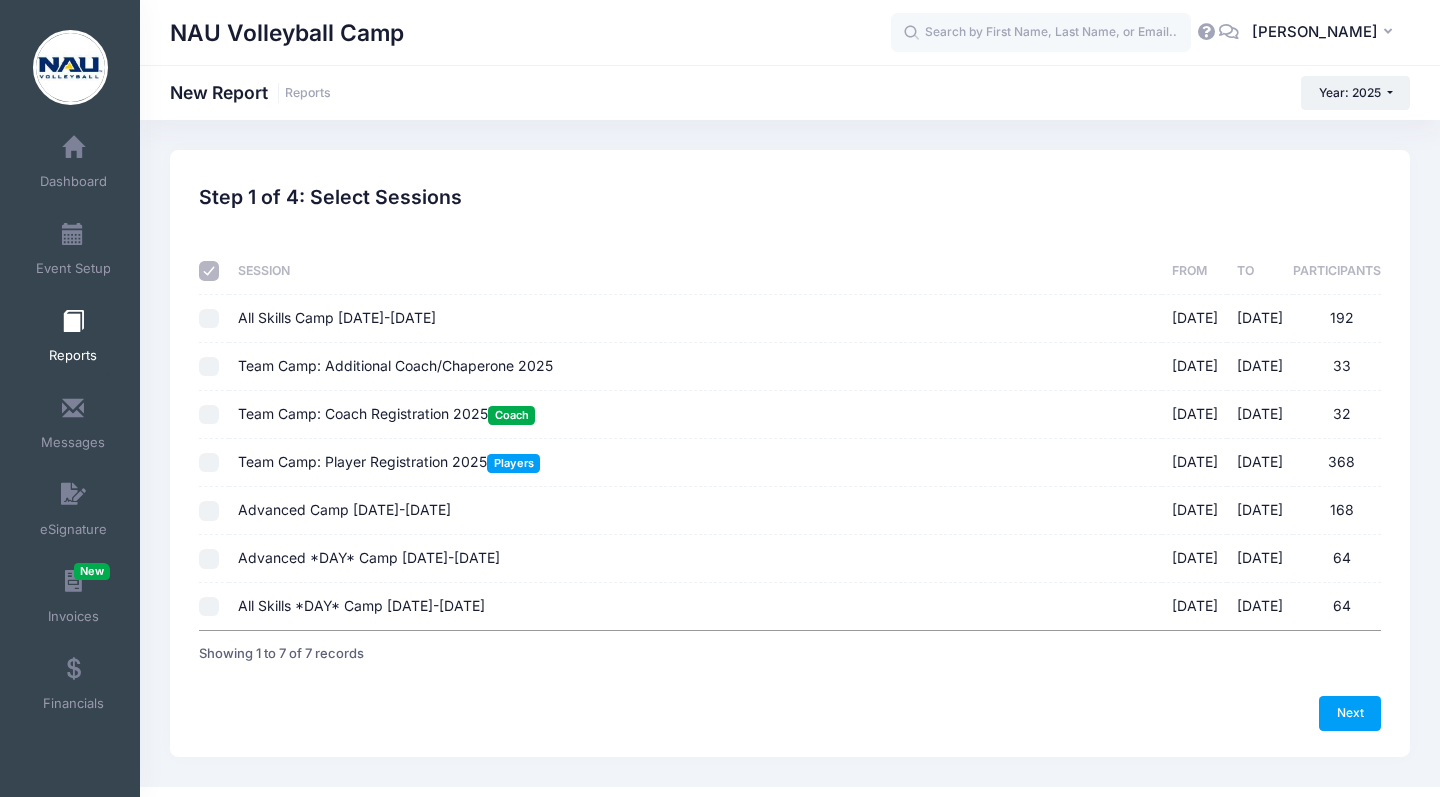 checkbox on "false" 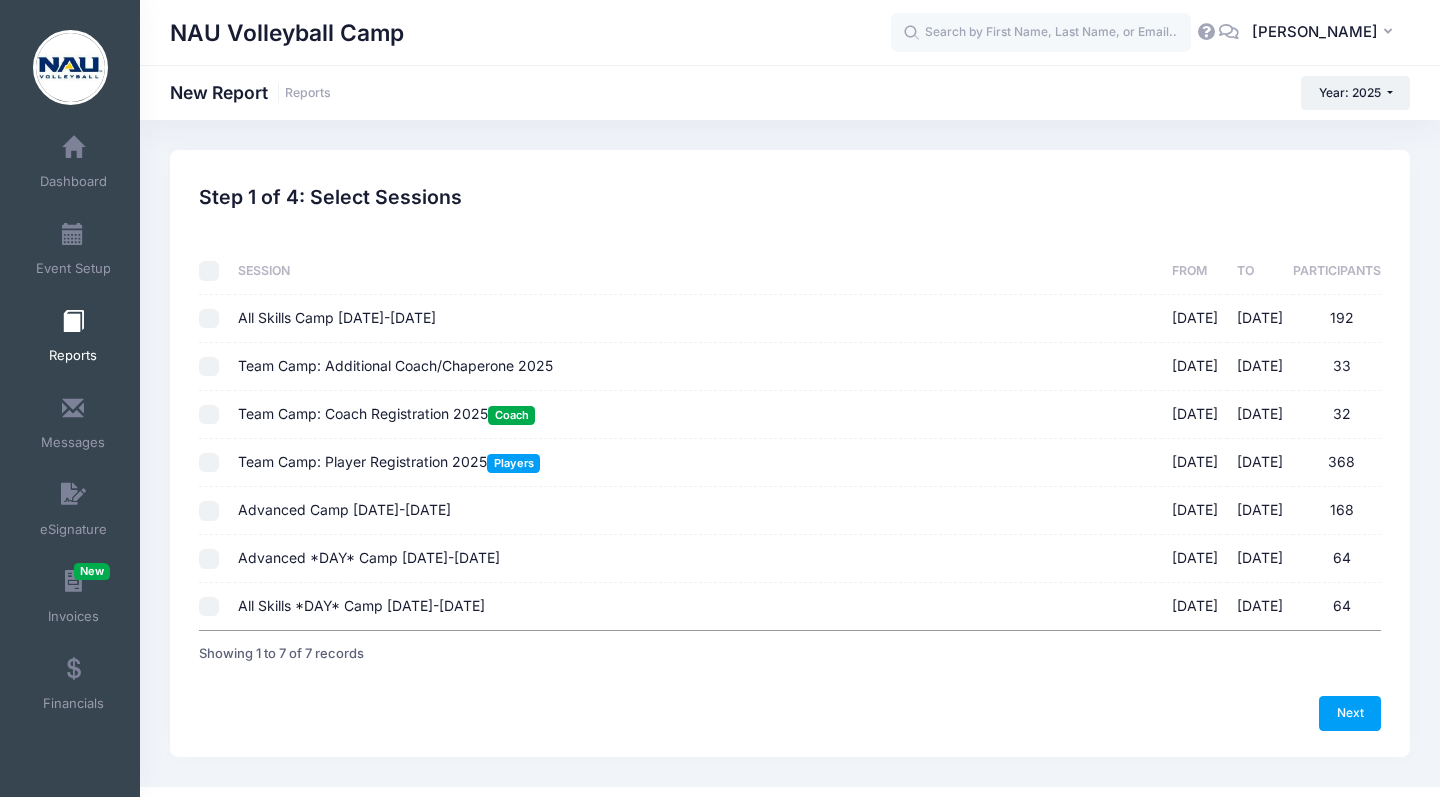 checkbox on "false" 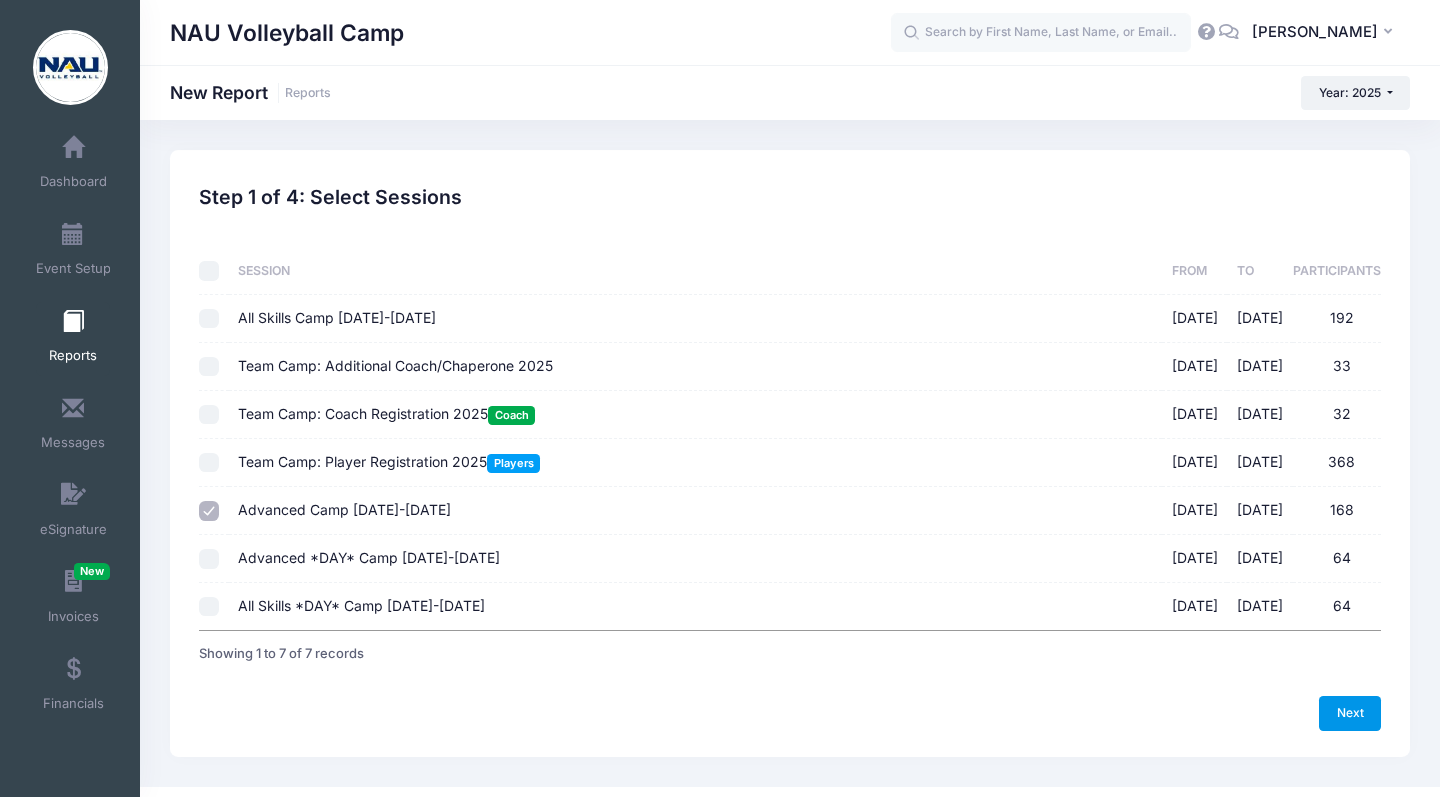 click on "Next" at bounding box center [1350, 713] 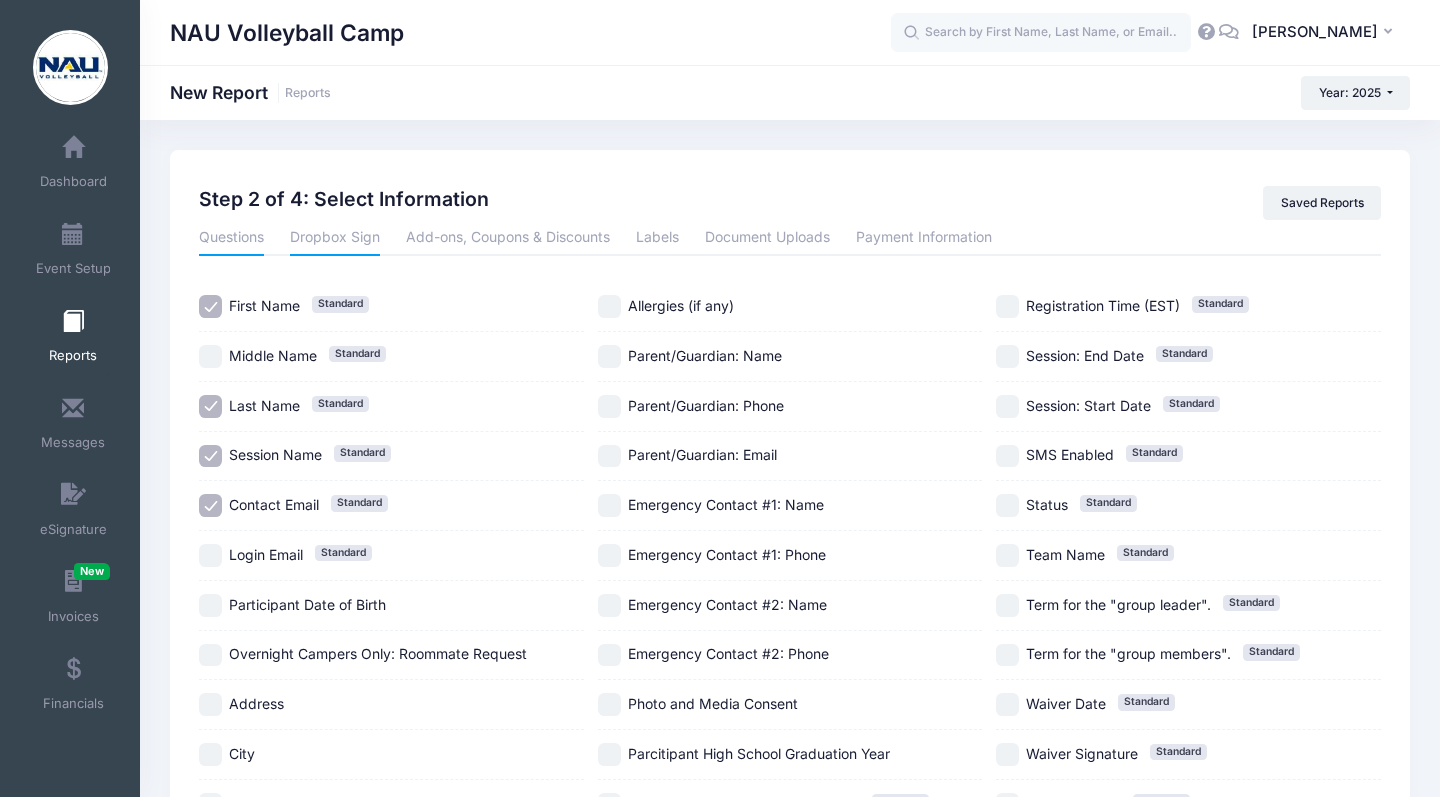 click on "Dropbox Sign" at bounding box center (335, 238) 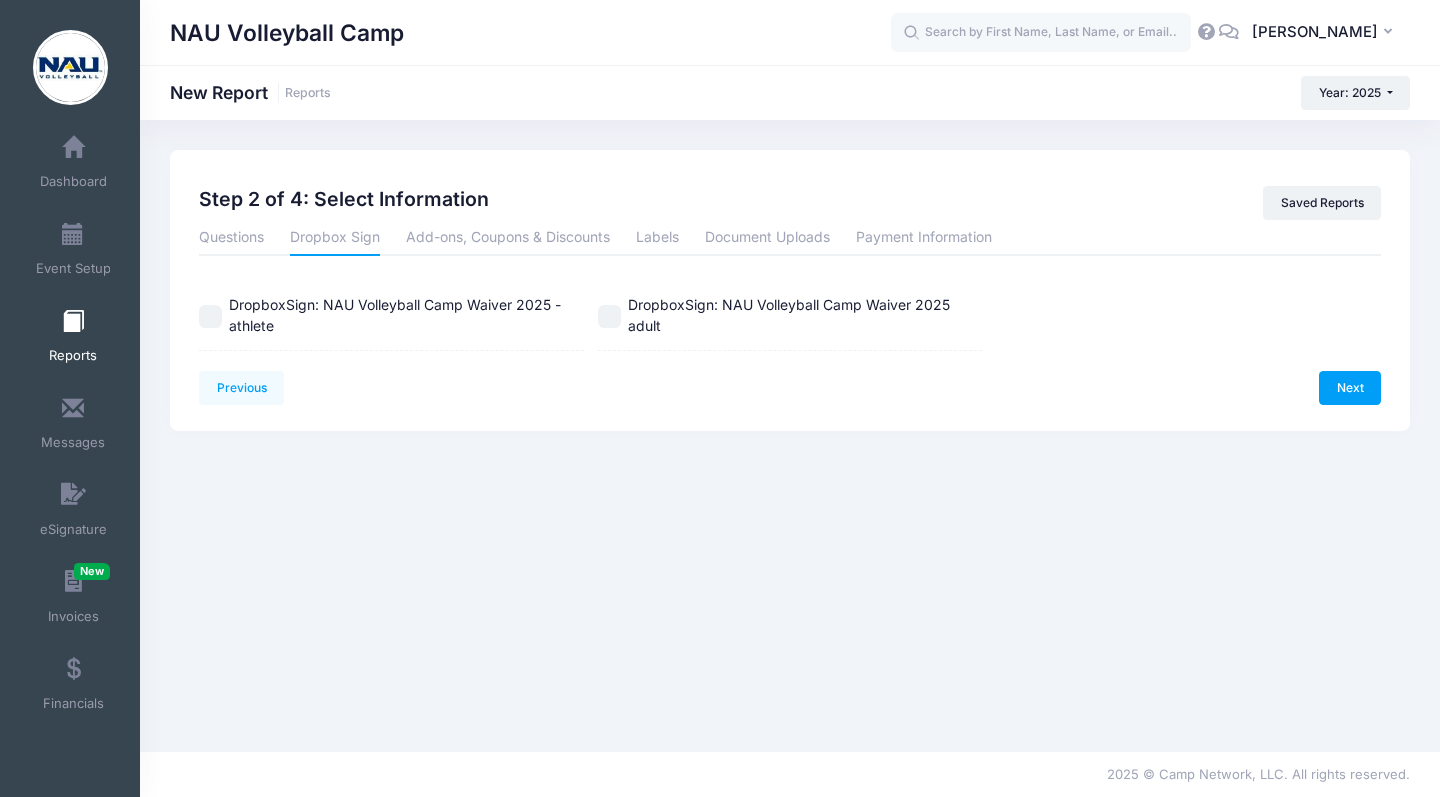 click on "DropboxSign: NAU Volleyball Camp Waiver 2025 - athlete" at bounding box center (395, 315) 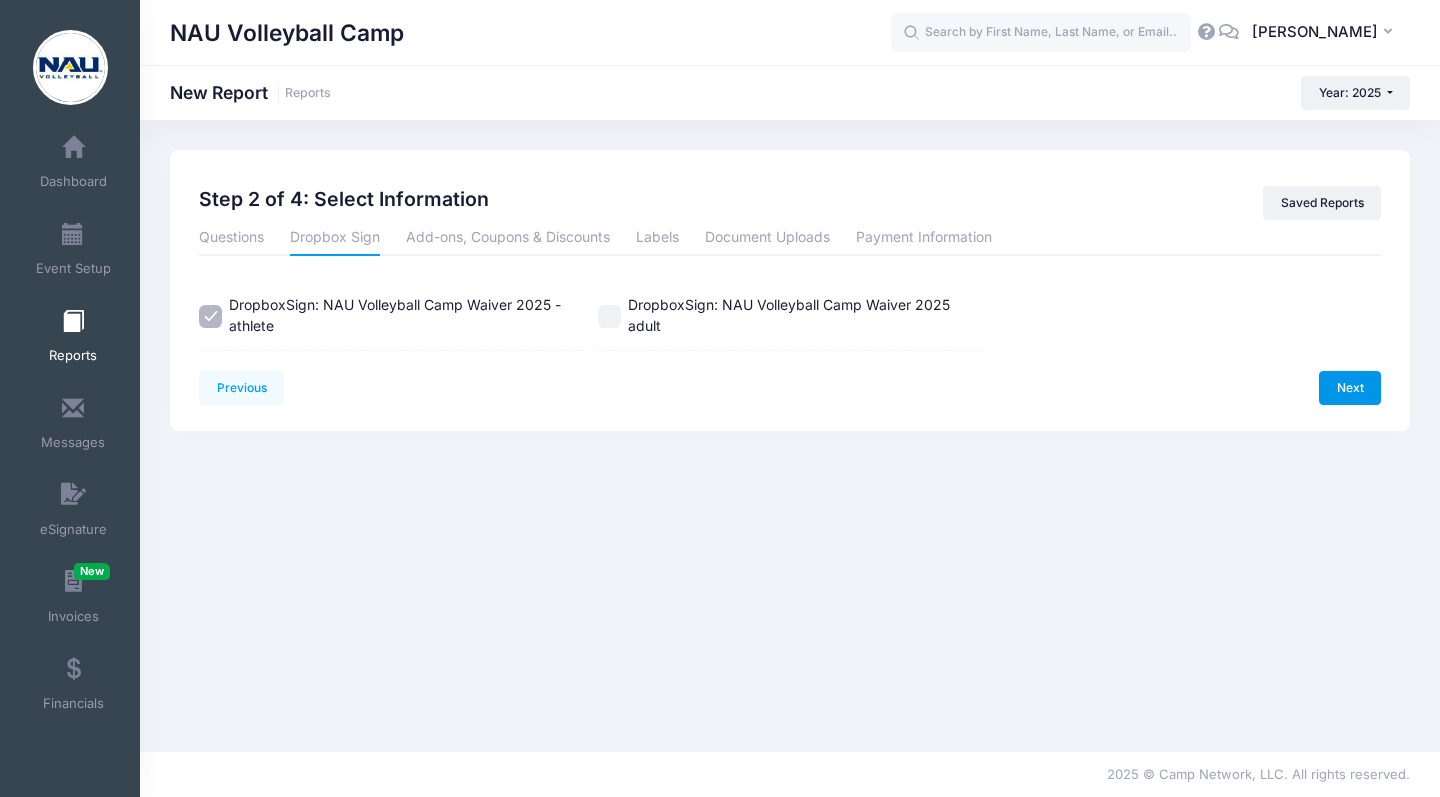 click on "Next" at bounding box center (1350, 388) 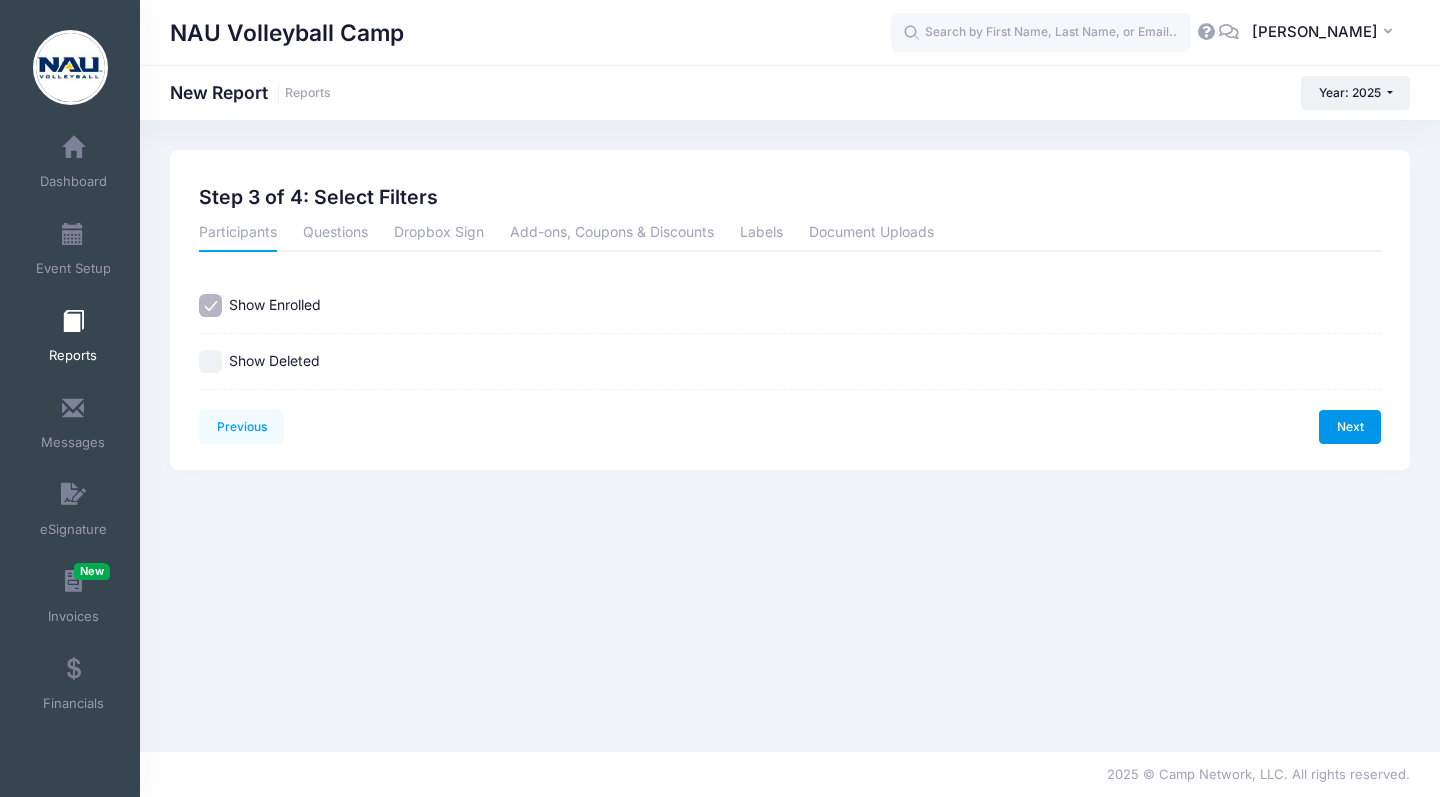 click on "Next" at bounding box center [1350, 427] 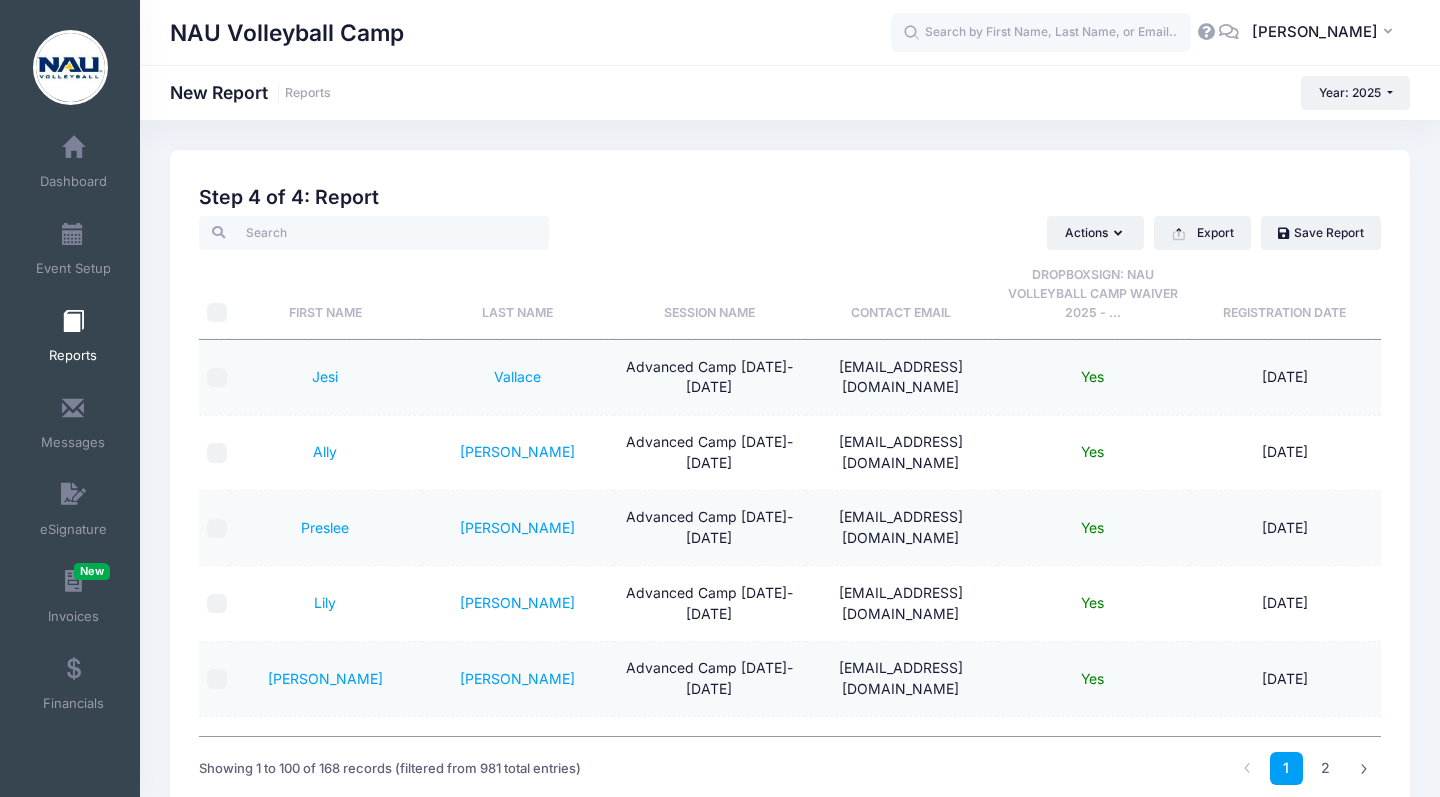 click on "DropboxSign: NAU Volleyball Camp Waiver 2025 - ..." at bounding box center [1093, 293] 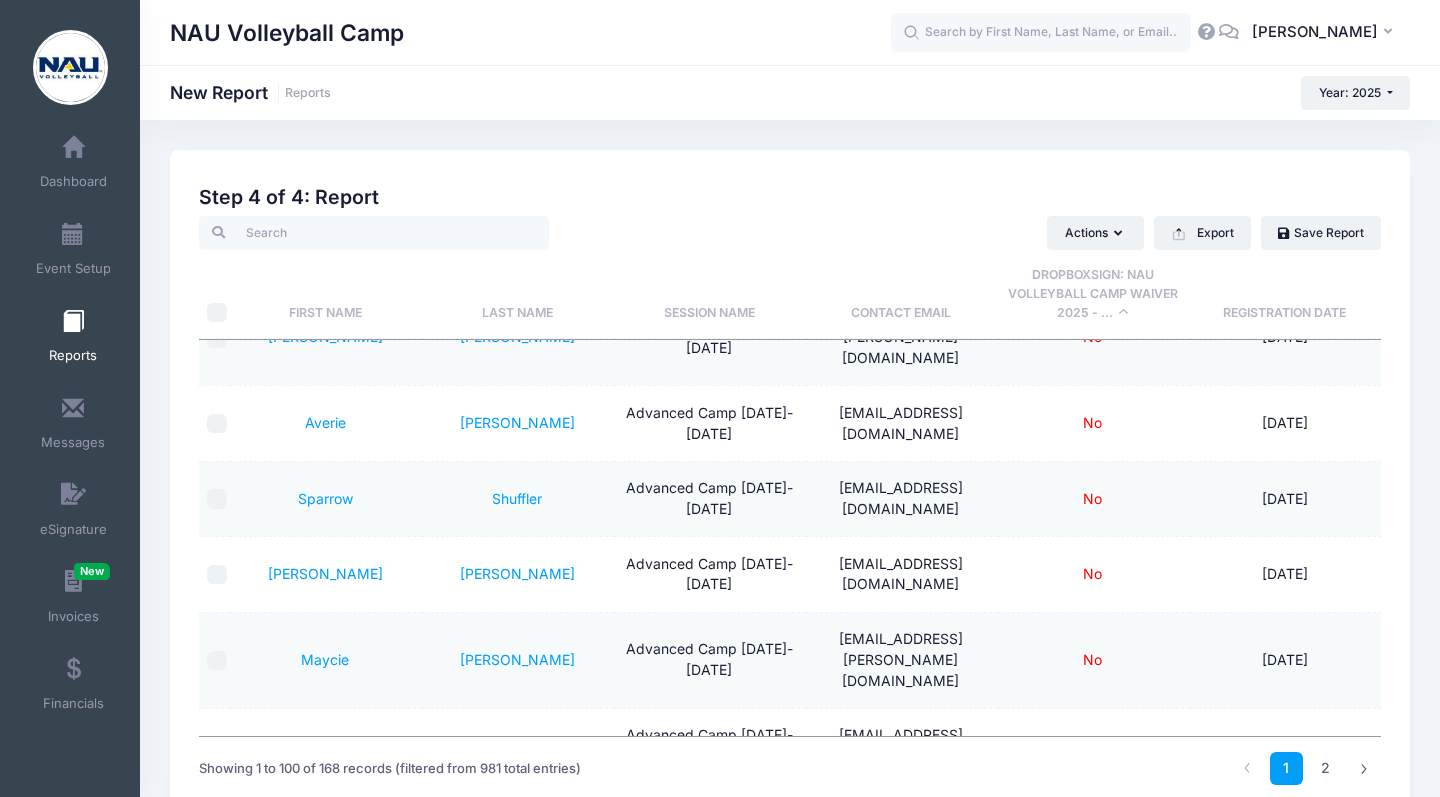 scroll, scrollTop: 208, scrollLeft: 0, axis: vertical 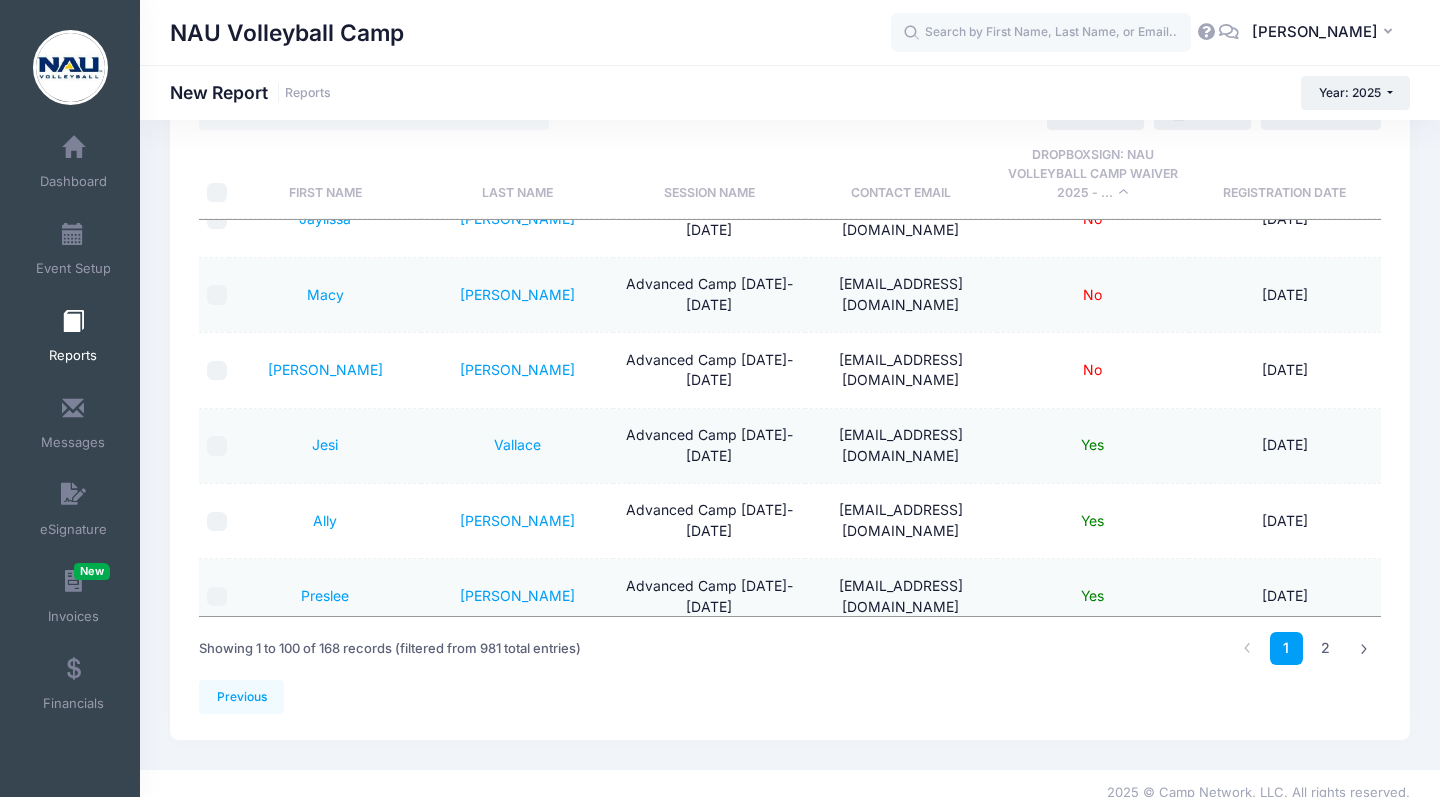 click on "Advanced Camp [DATE]-[DATE]" at bounding box center (709, 596) 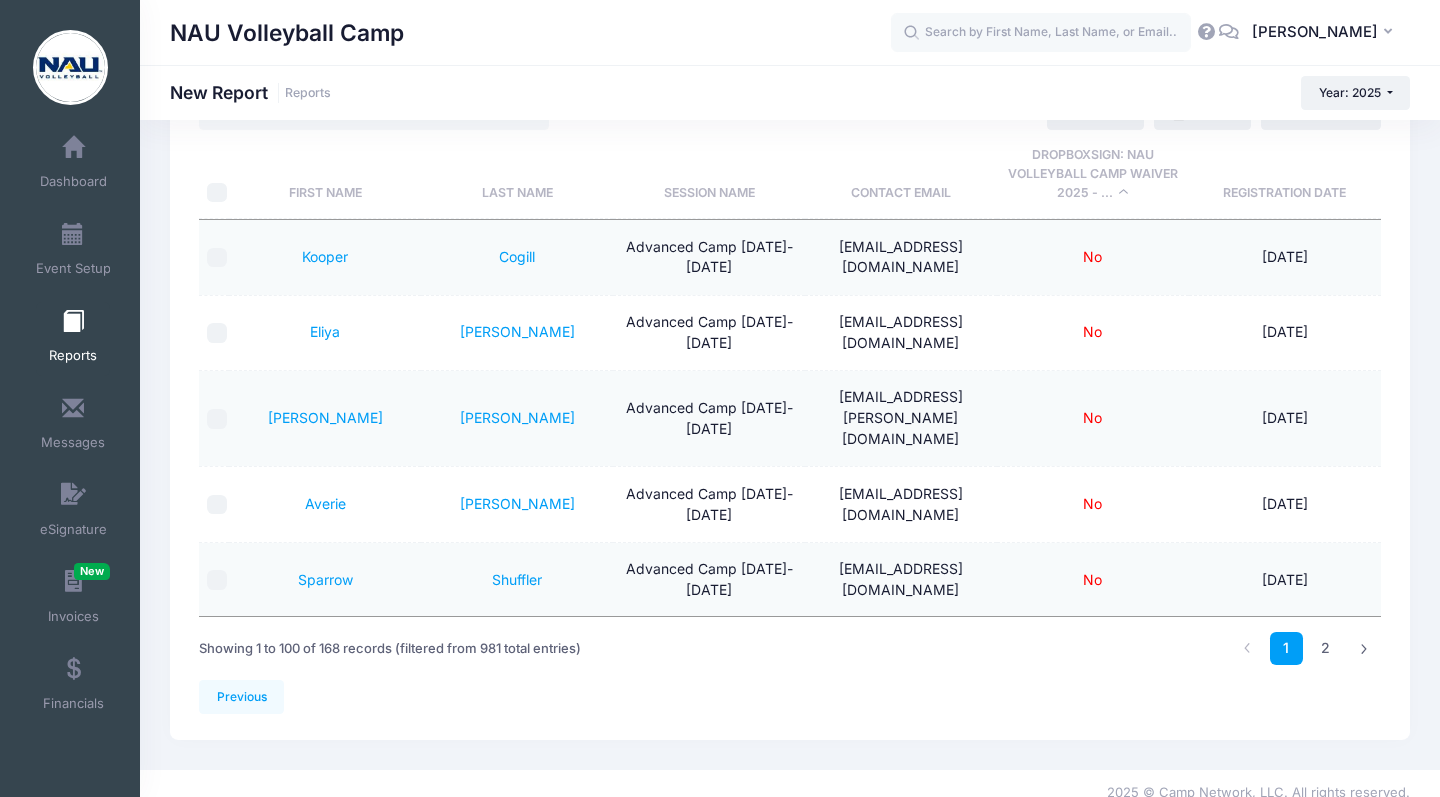 scroll, scrollTop: 0, scrollLeft: 0, axis: both 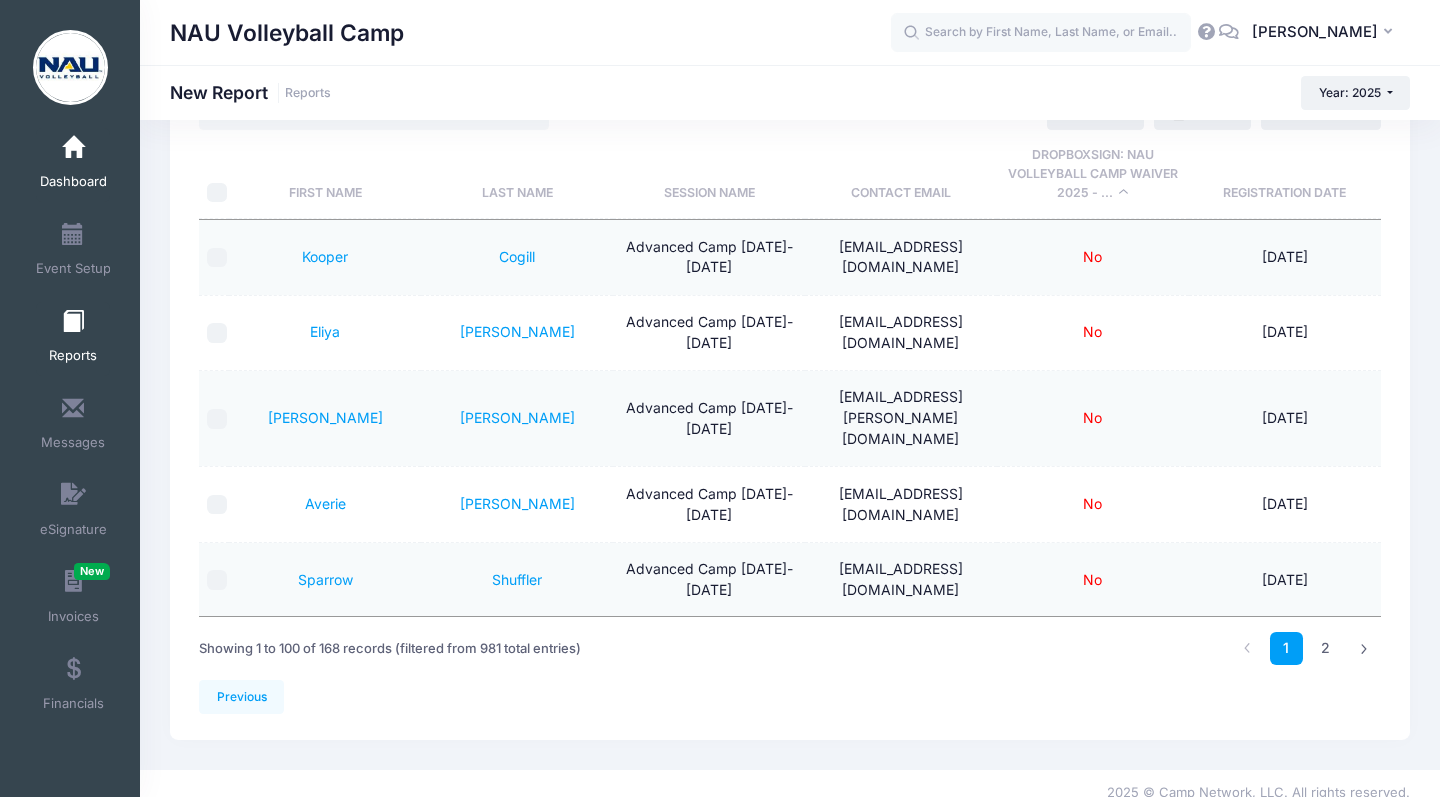 click on "Dashboard" at bounding box center [73, 165] 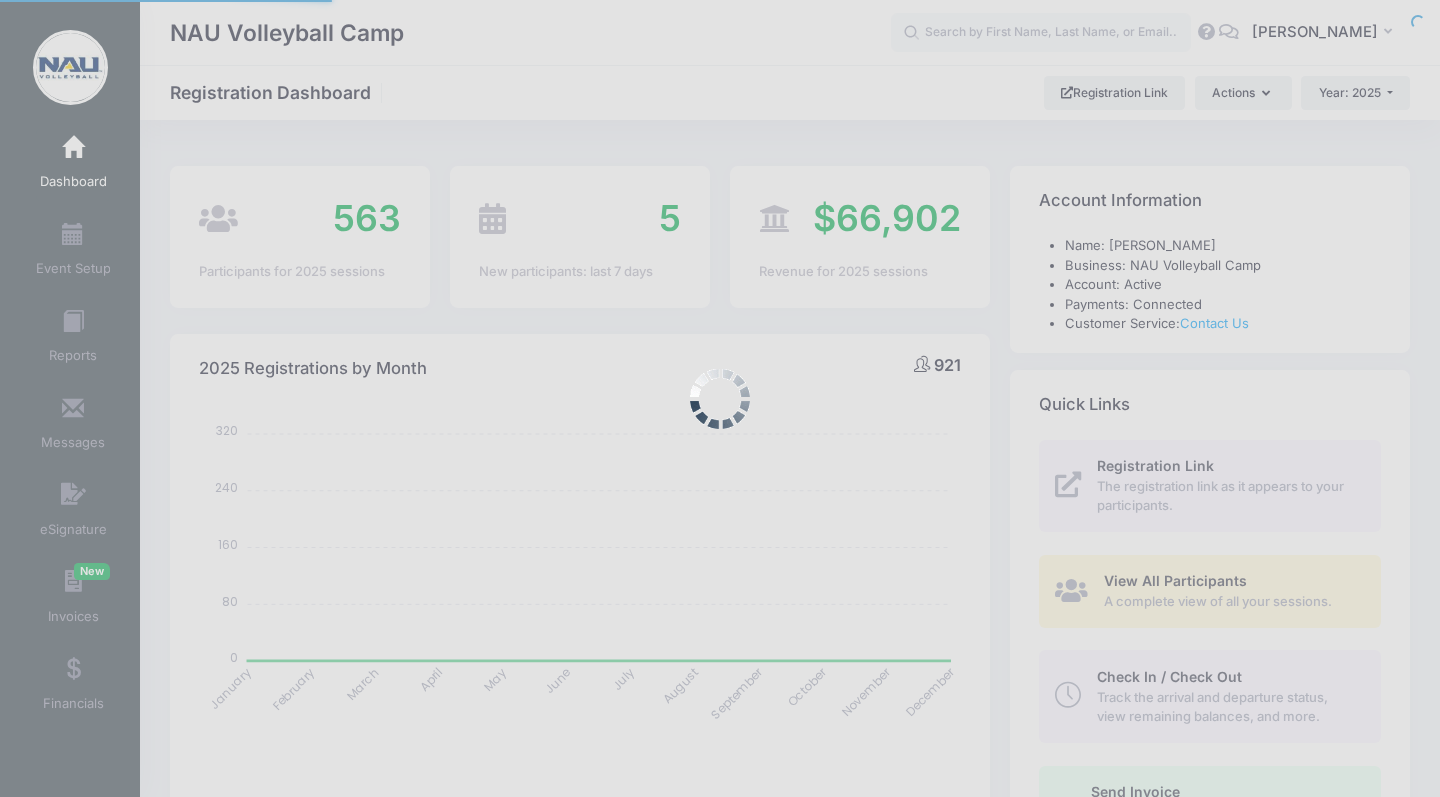 select 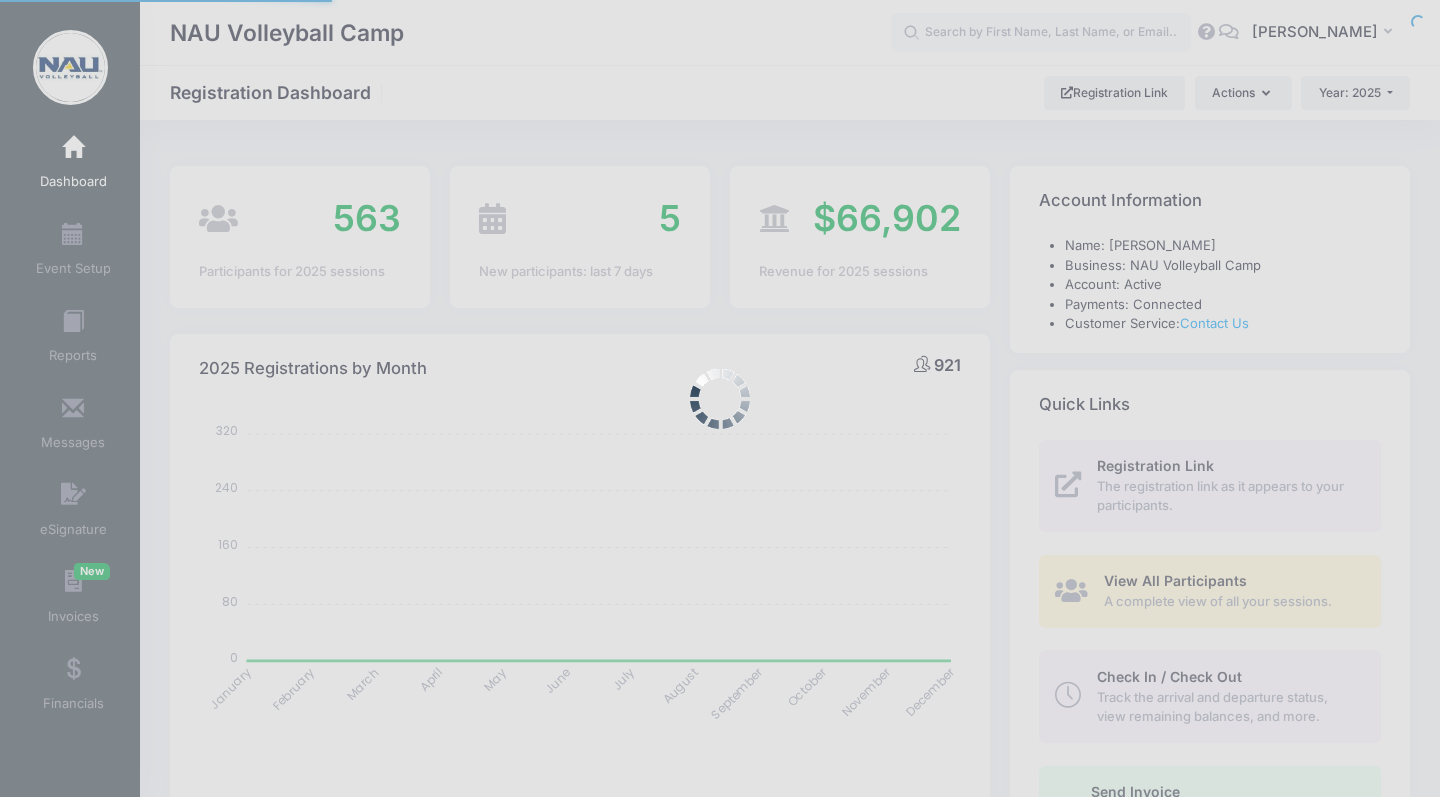 scroll, scrollTop: 0, scrollLeft: 0, axis: both 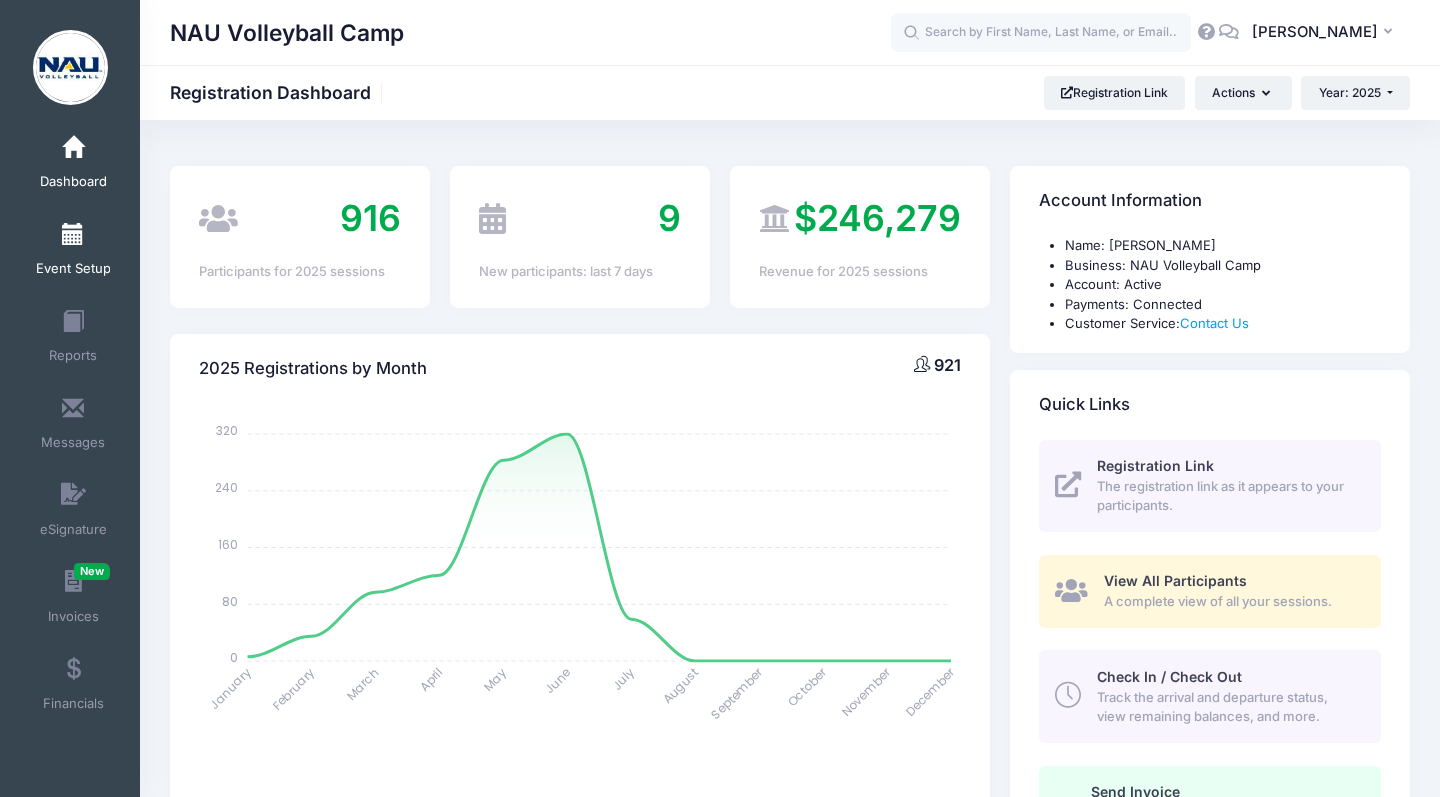 click on "Event Setup" at bounding box center (73, 269) 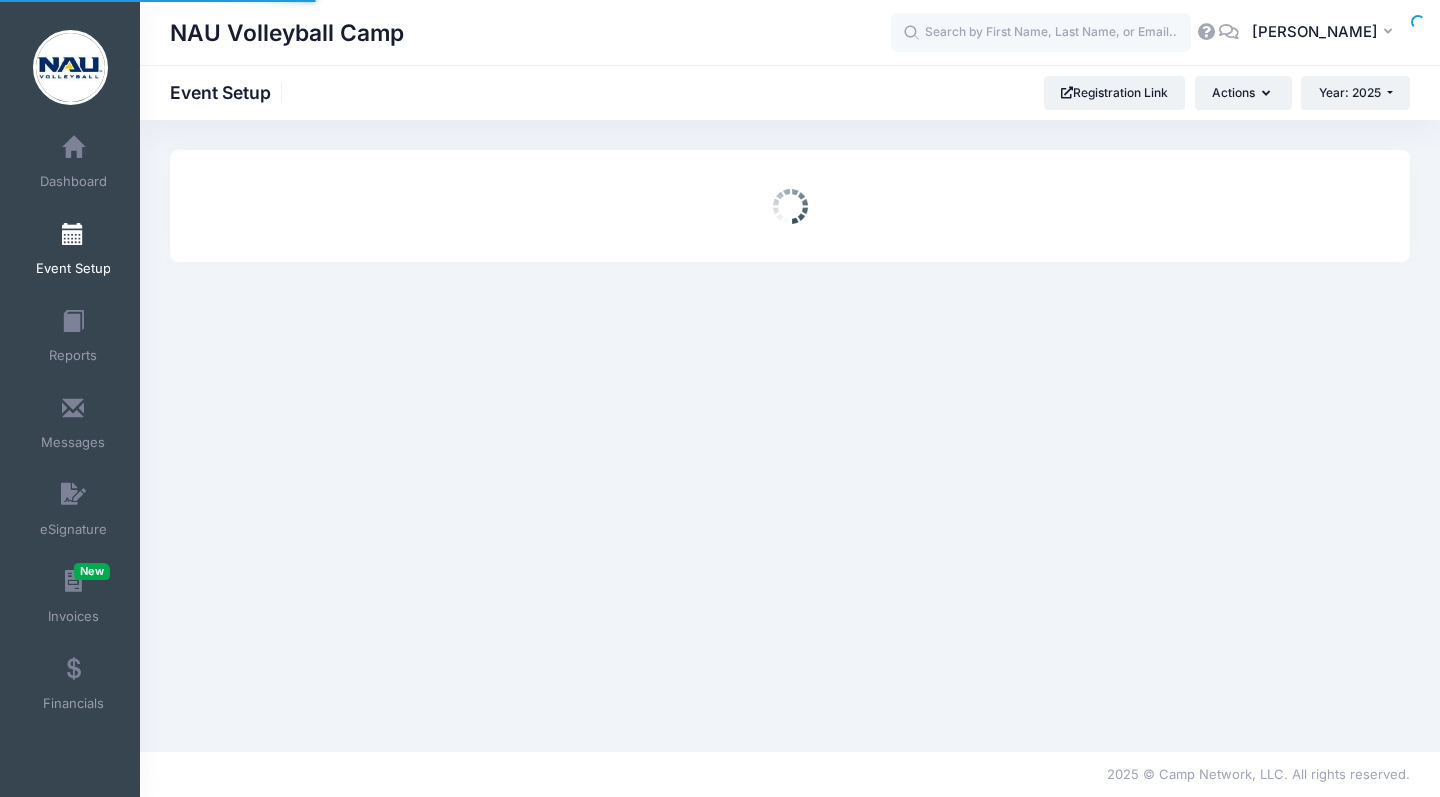 scroll, scrollTop: 0, scrollLeft: 0, axis: both 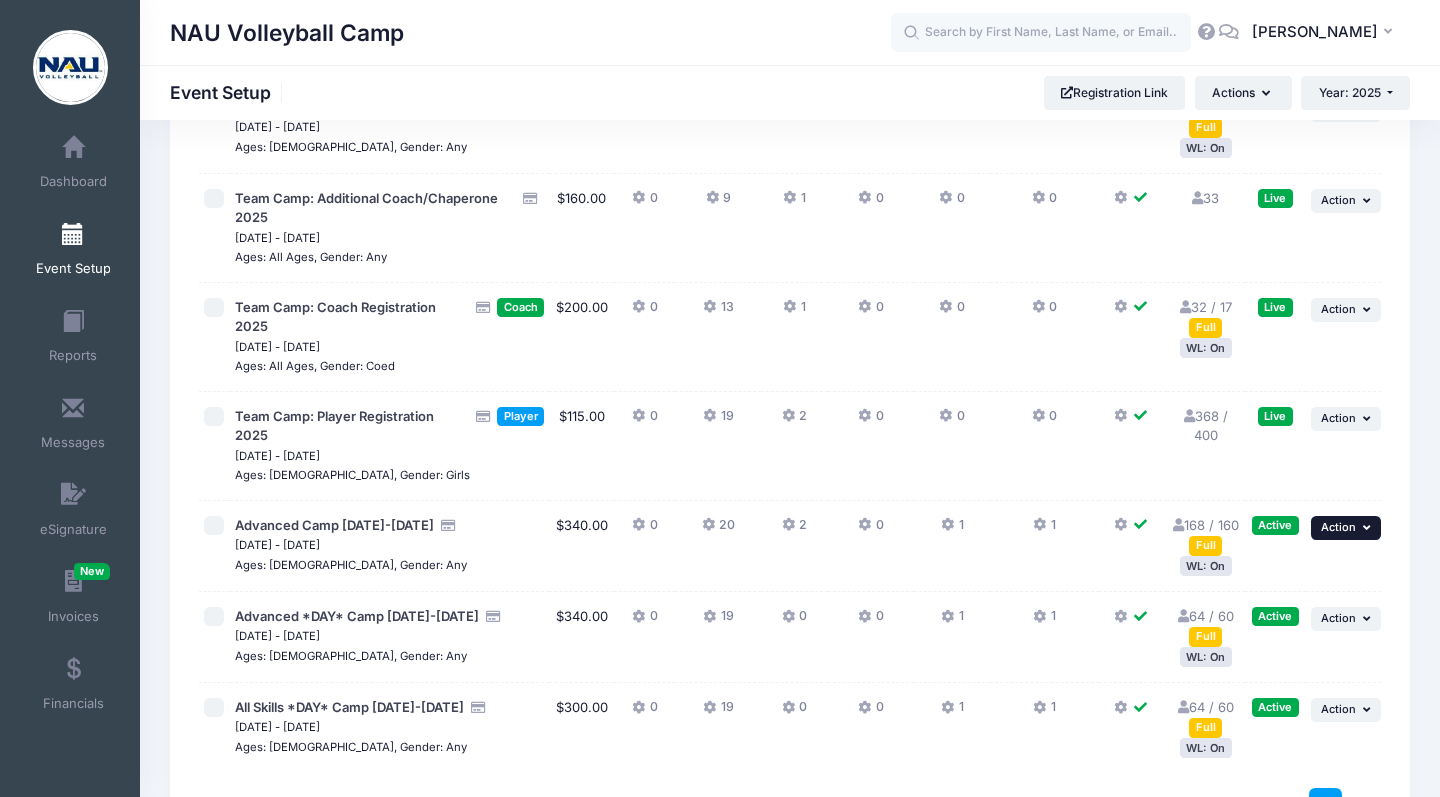 click on "Action" at bounding box center (1338, 527) 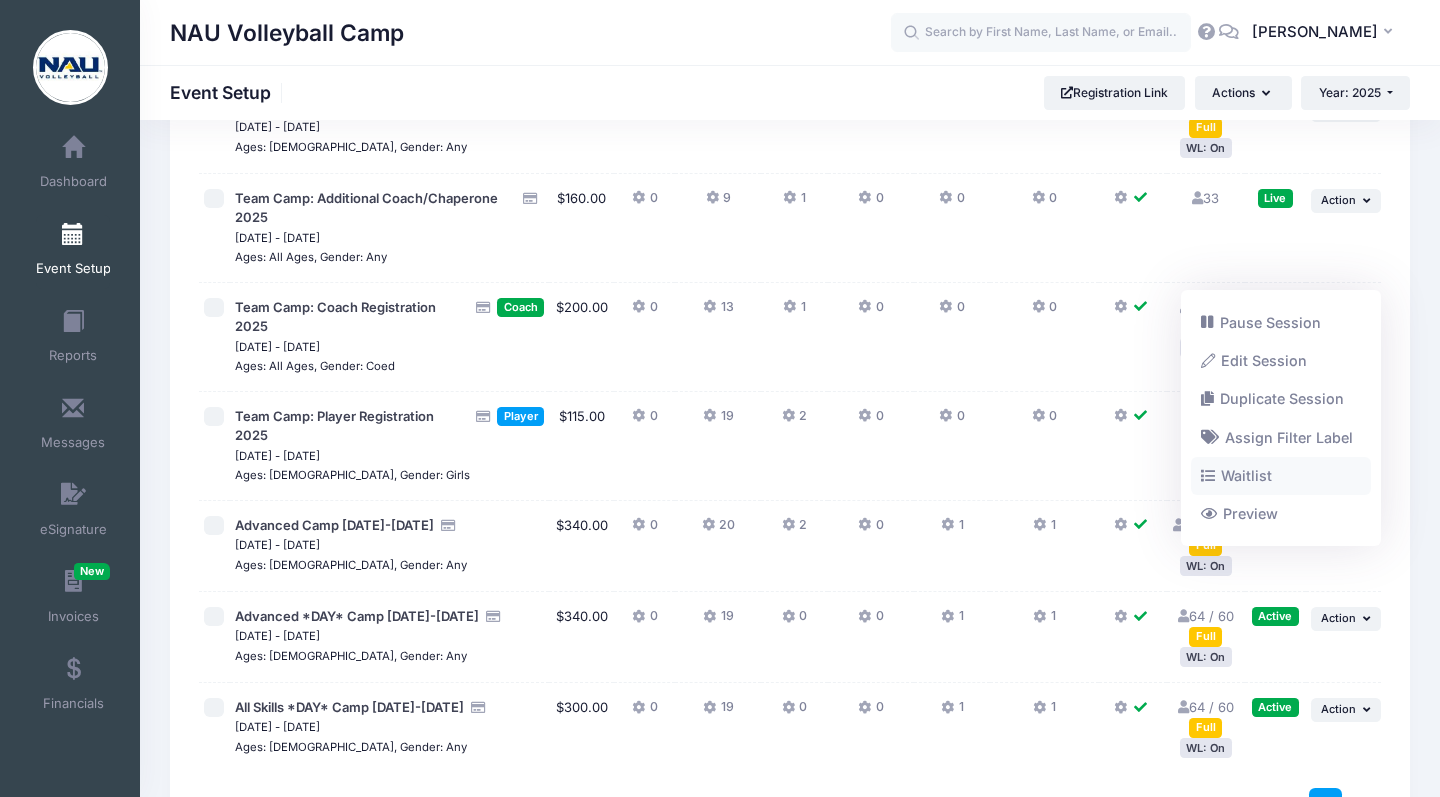 click on "Waitlist" at bounding box center [1281, 475] 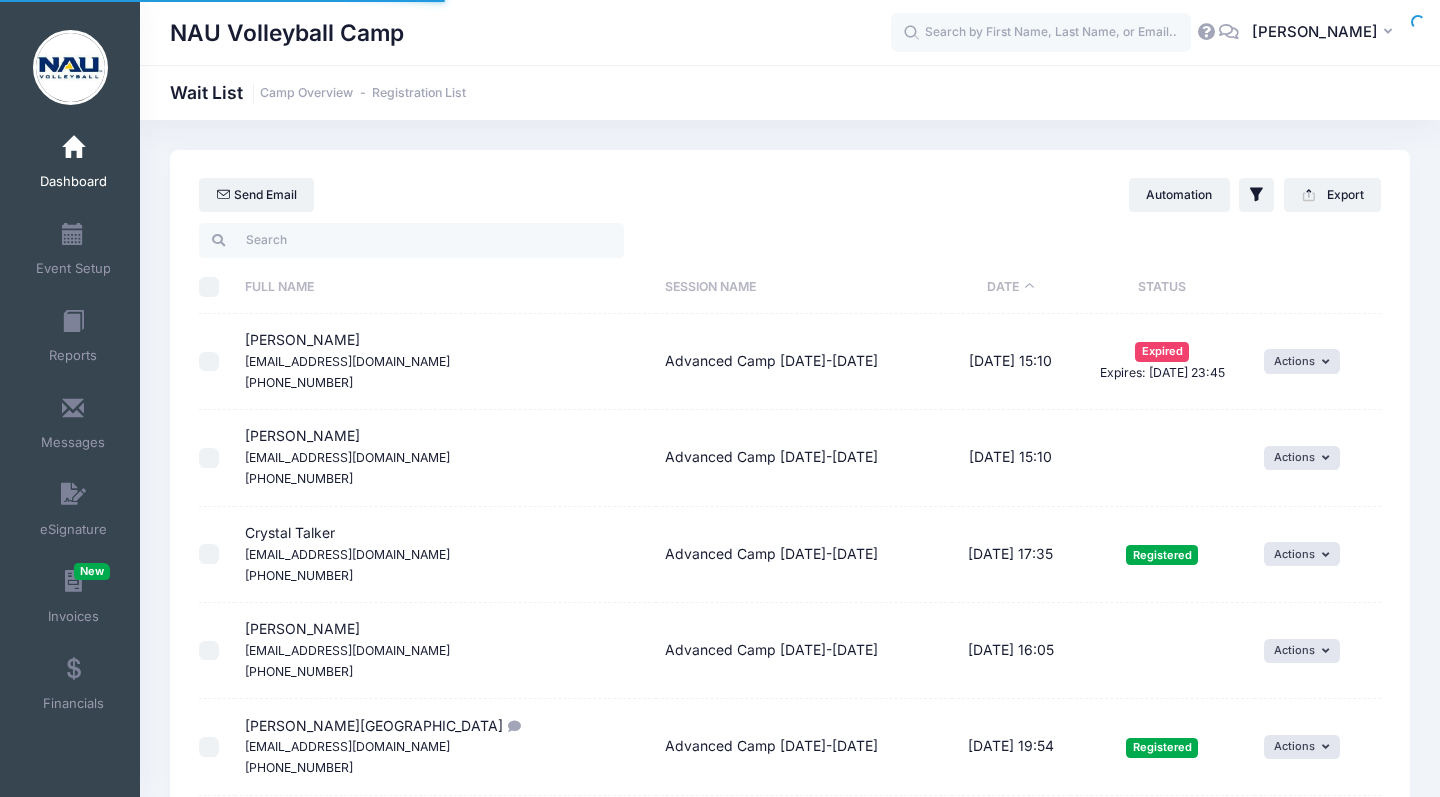select on "50" 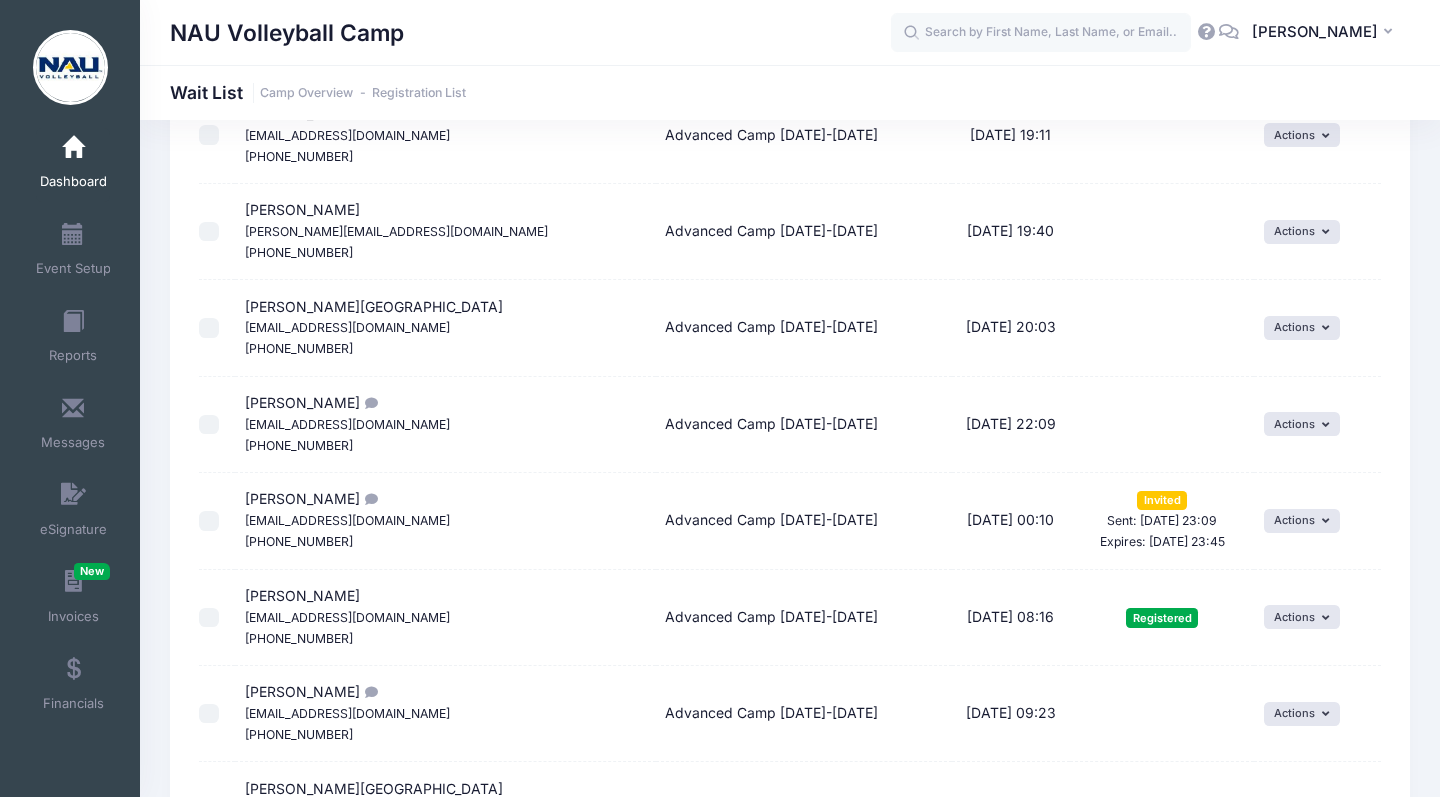 scroll, scrollTop: 2822, scrollLeft: 0, axis: vertical 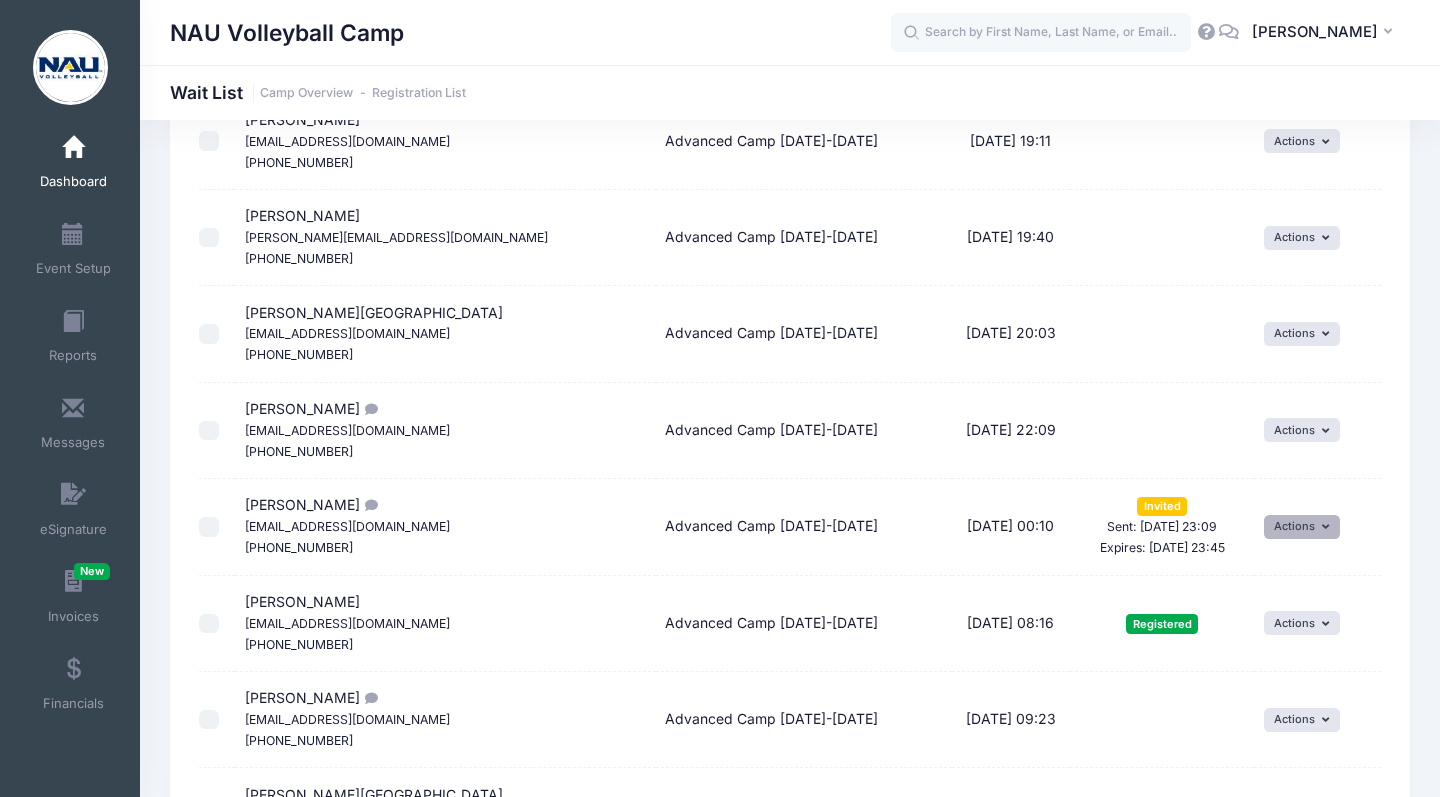 click on "Actions" at bounding box center (1302, 527) 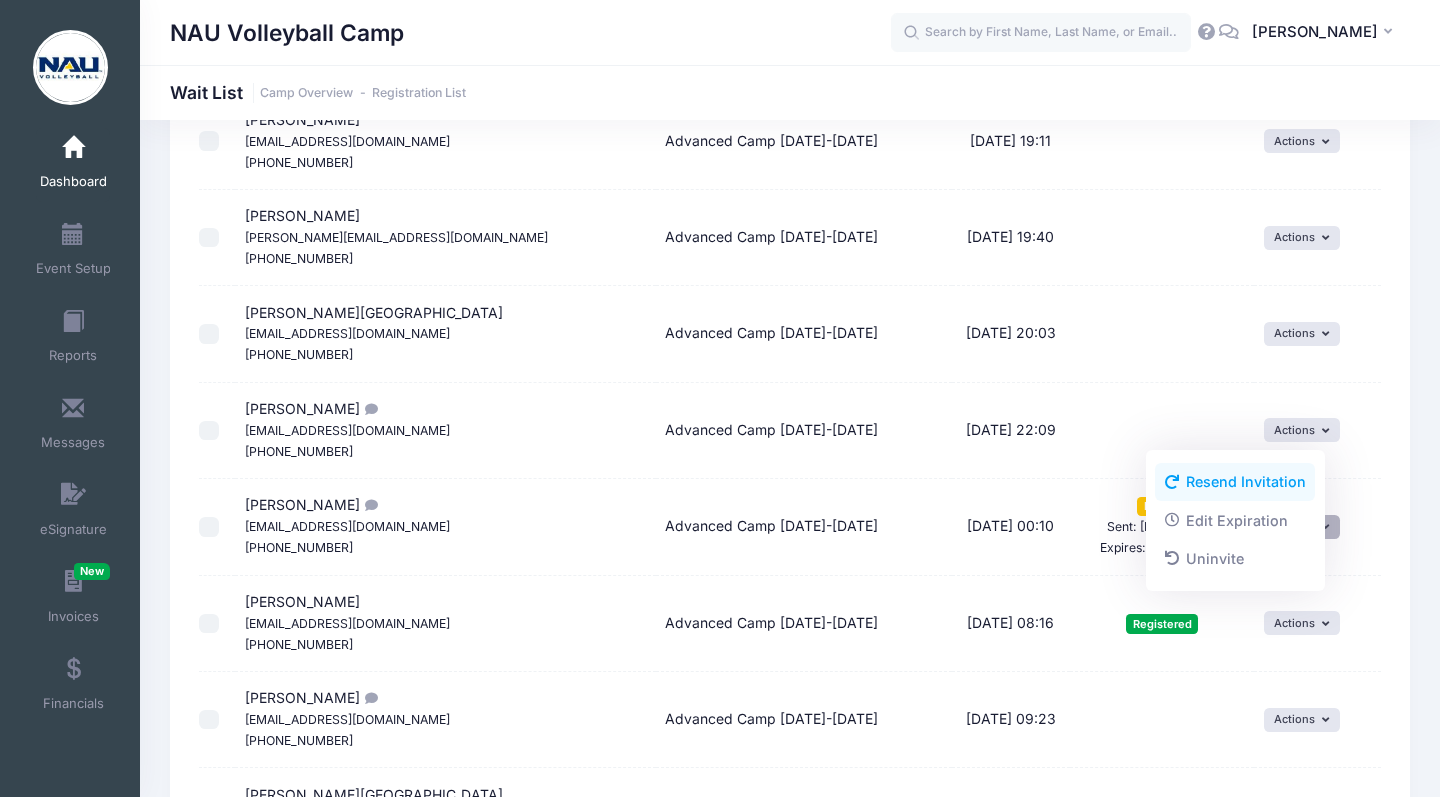 click on "Resend Invitation" at bounding box center [1235, 482] 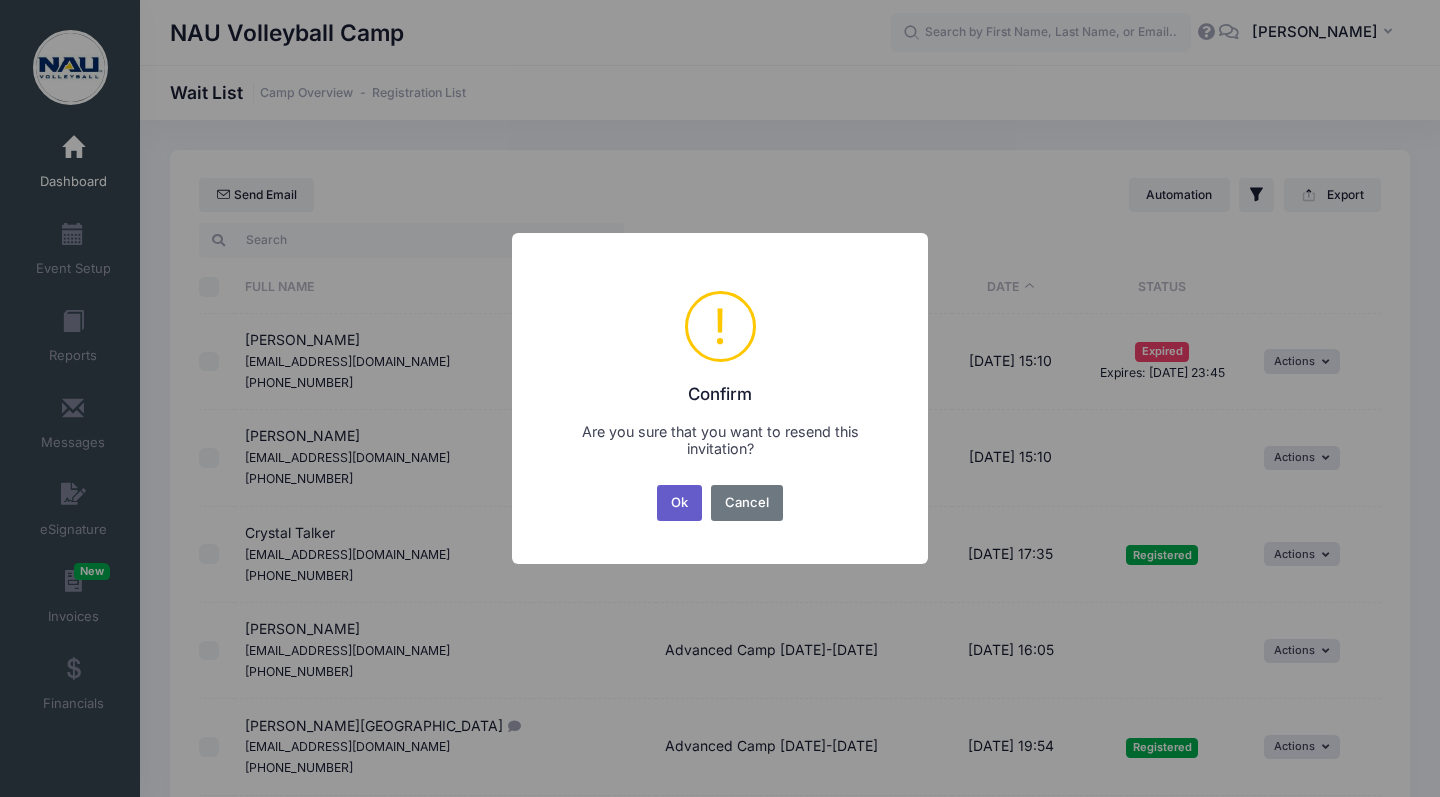 click on "Ok" at bounding box center (680, 503) 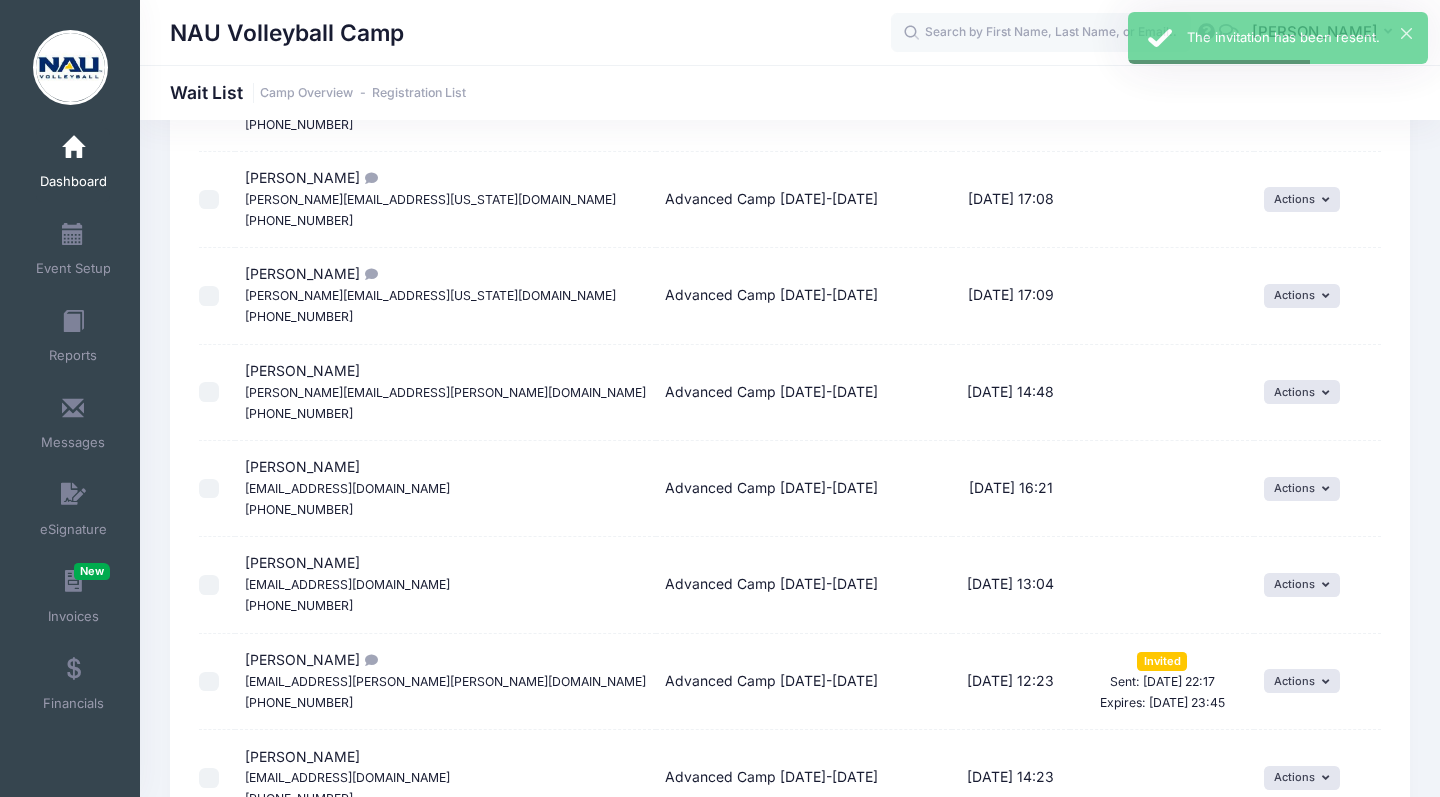 scroll, scrollTop: 3825, scrollLeft: 0, axis: vertical 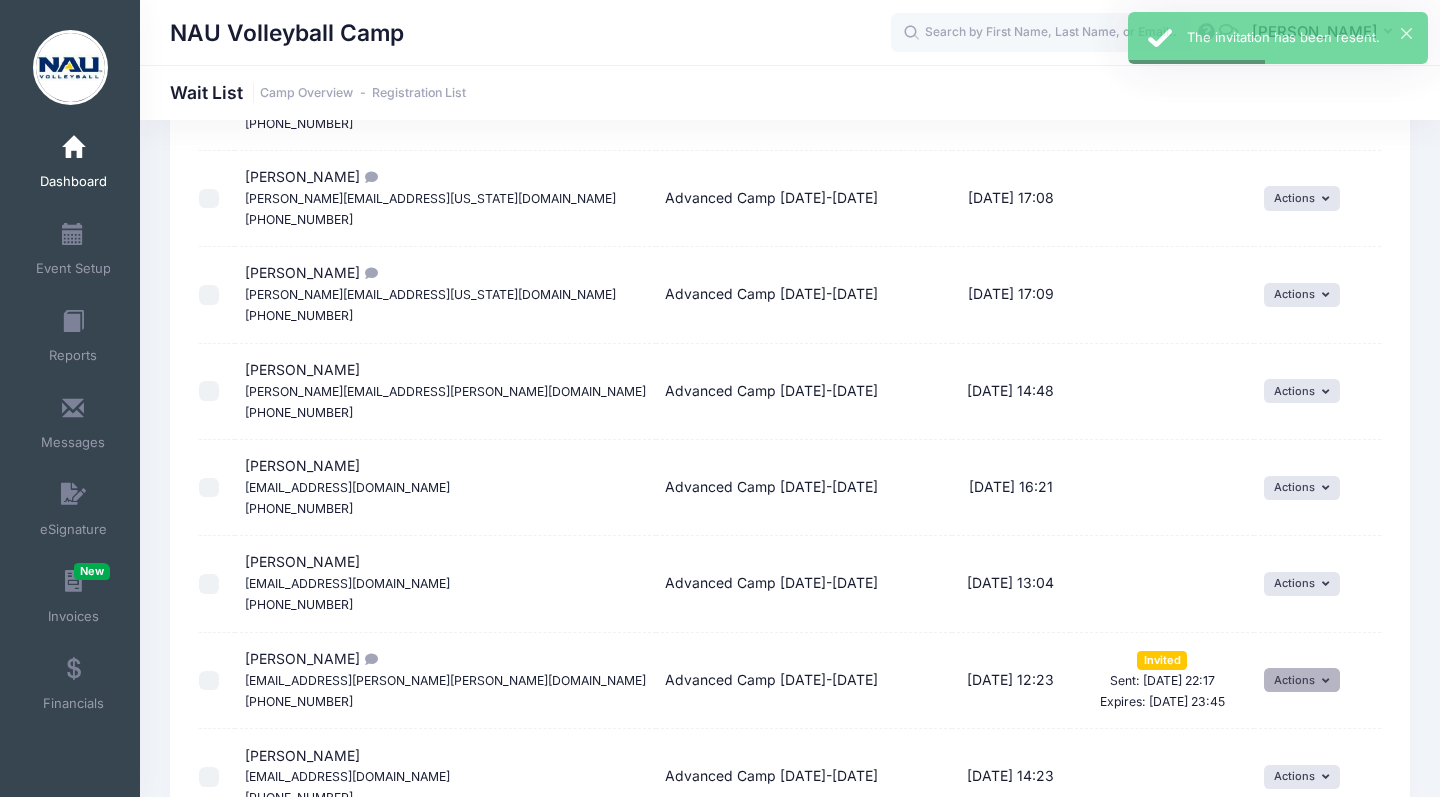 click on "Actions" at bounding box center (1302, 680) 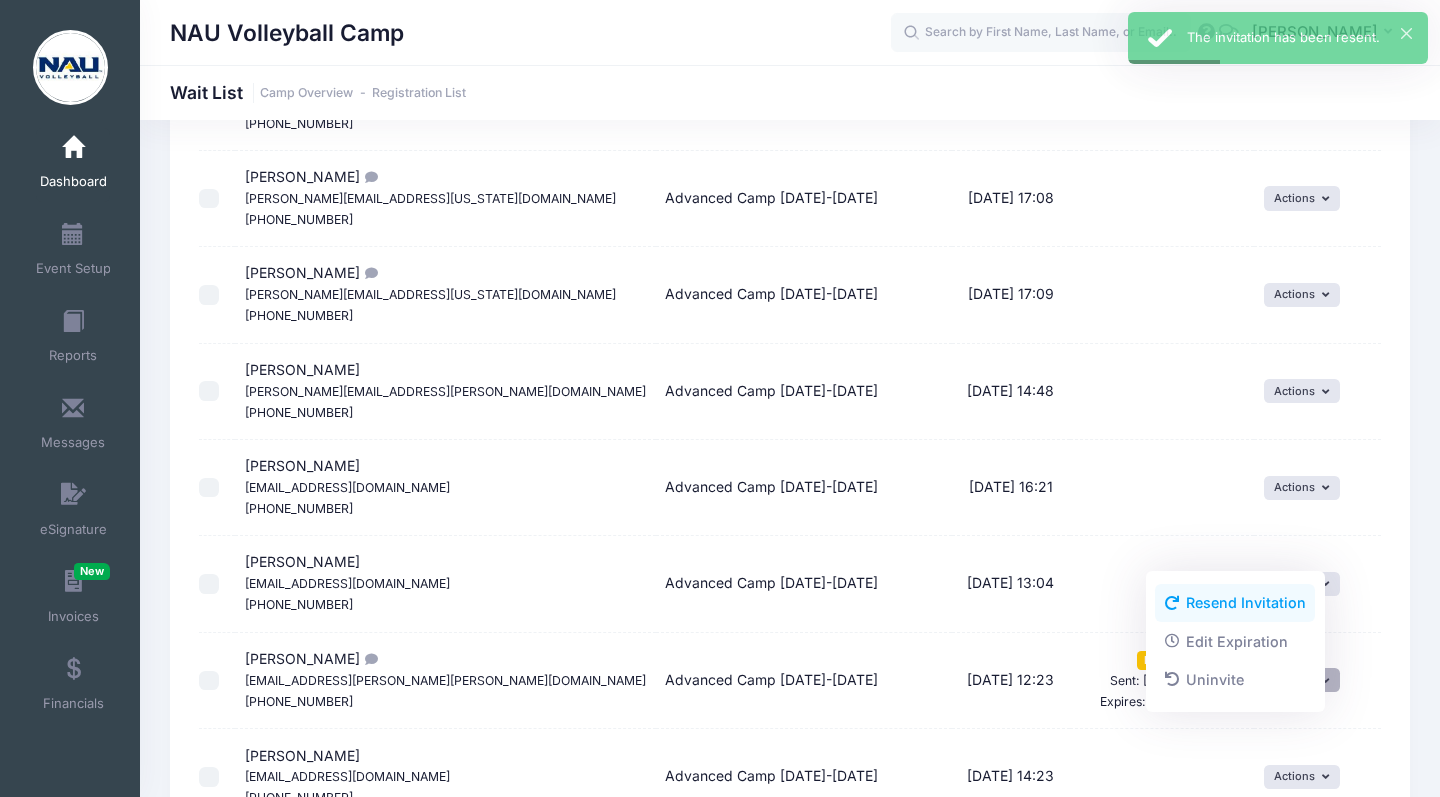 click on "Resend Invitation" at bounding box center [1235, 603] 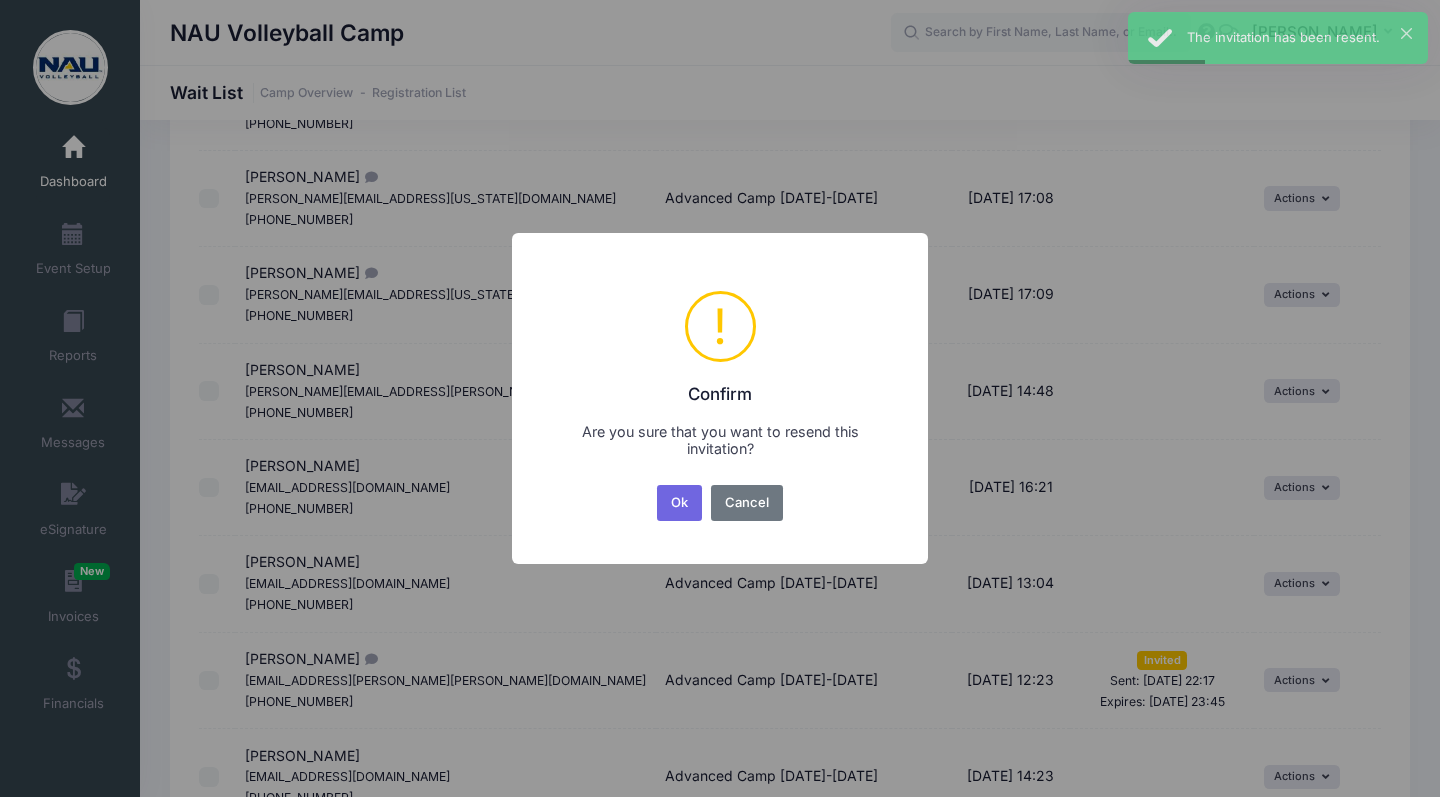 scroll, scrollTop: 0, scrollLeft: 0, axis: both 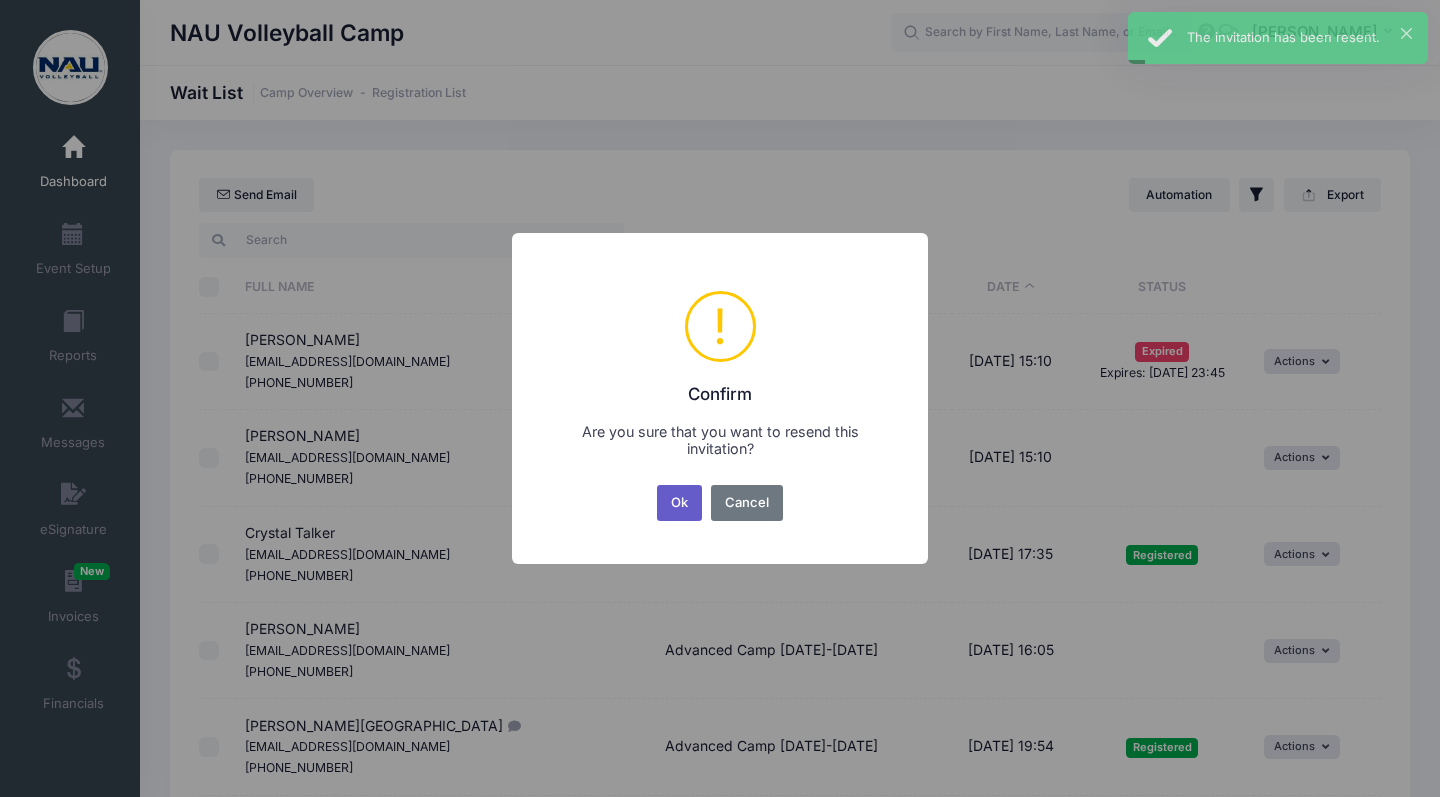 click on "Ok" at bounding box center [680, 503] 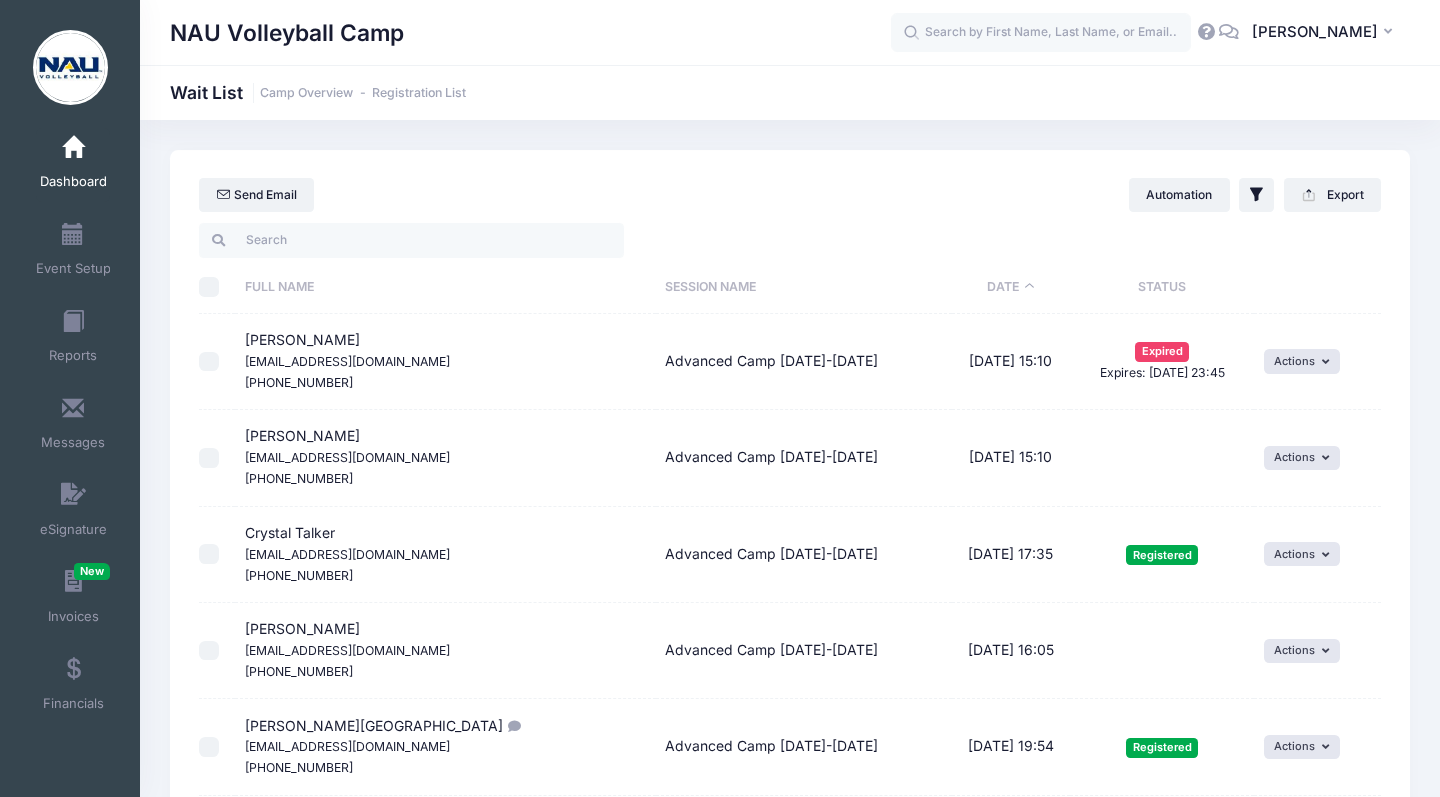 scroll, scrollTop: 0, scrollLeft: 0, axis: both 